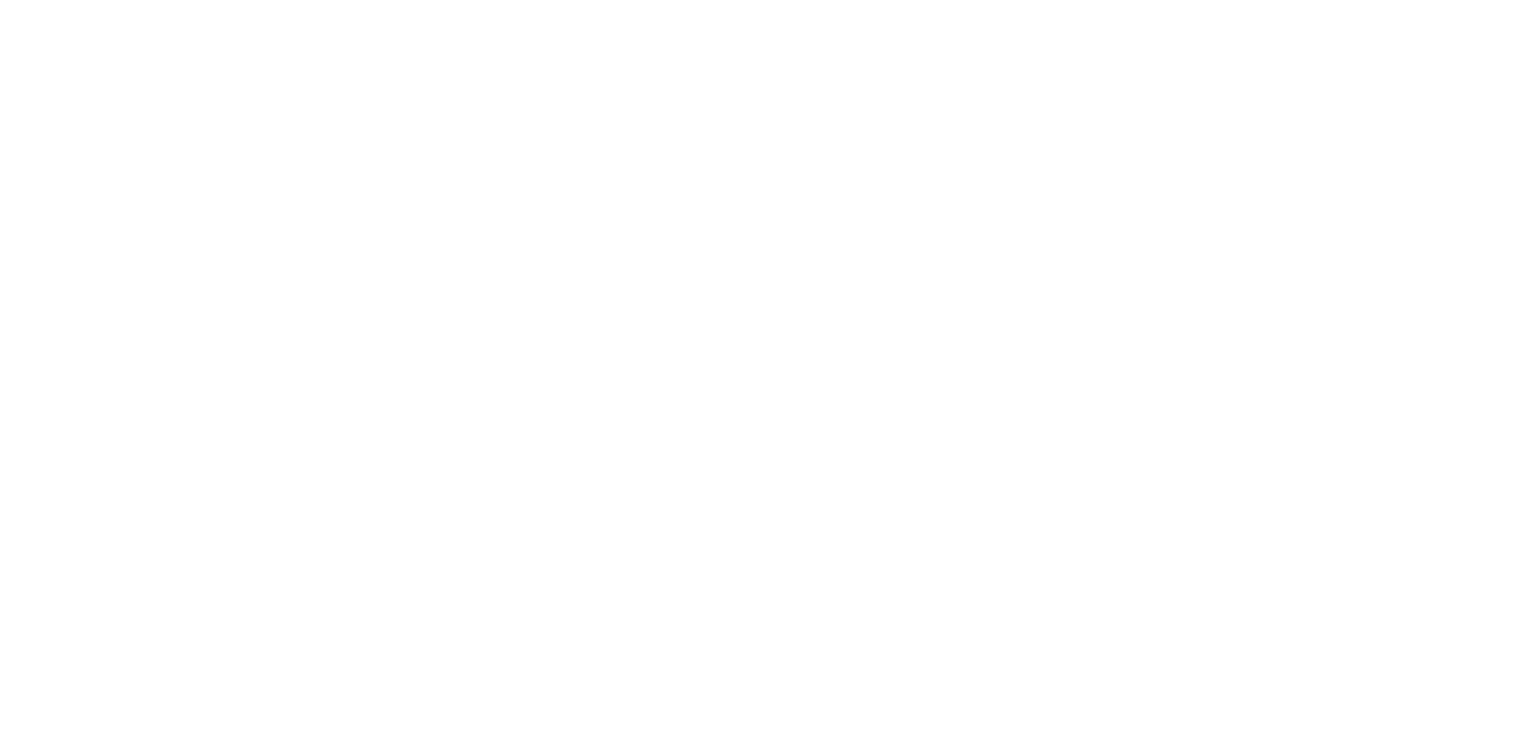 scroll, scrollTop: 0, scrollLeft: 0, axis: both 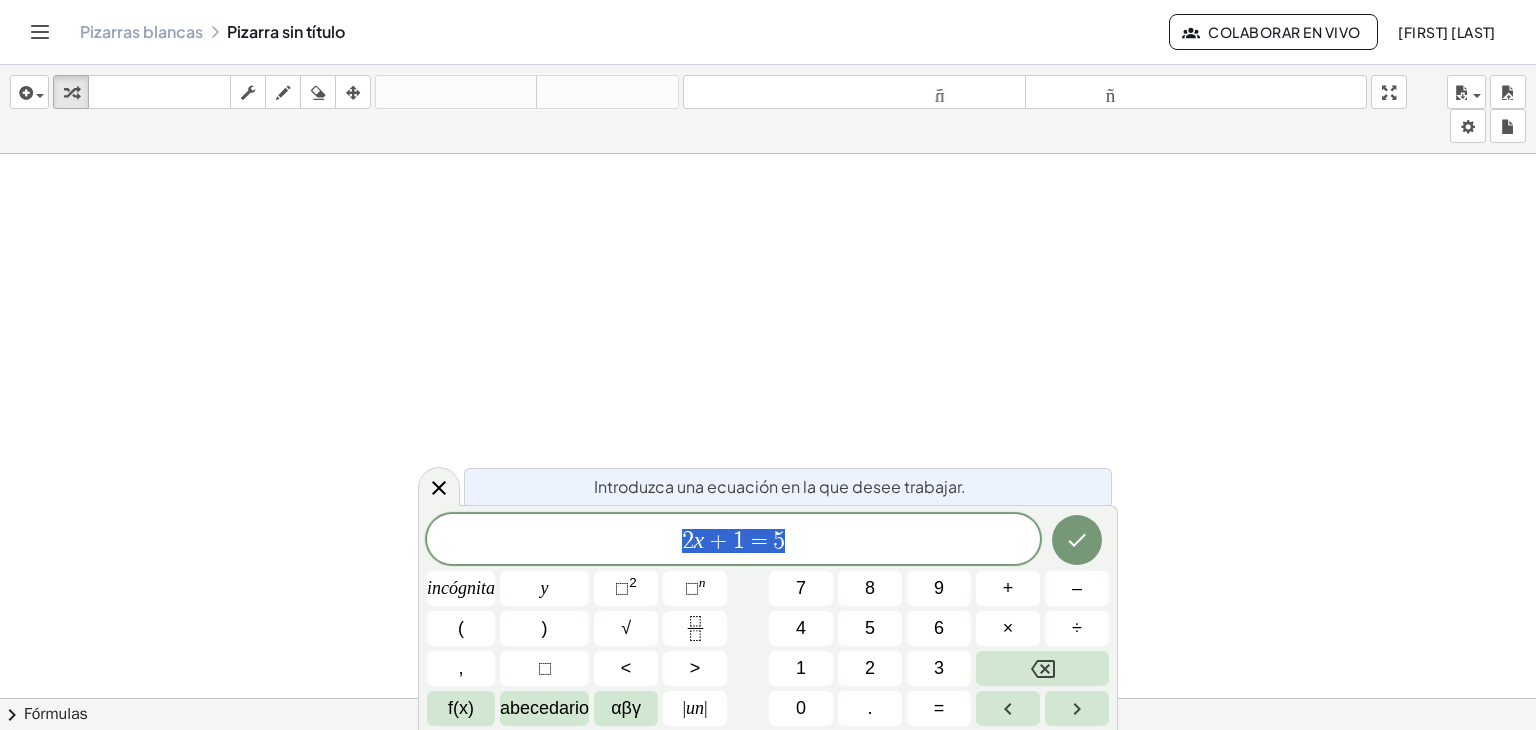 click on "Pizarras blancas Pizarra sin título" at bounding box center [624, 32] 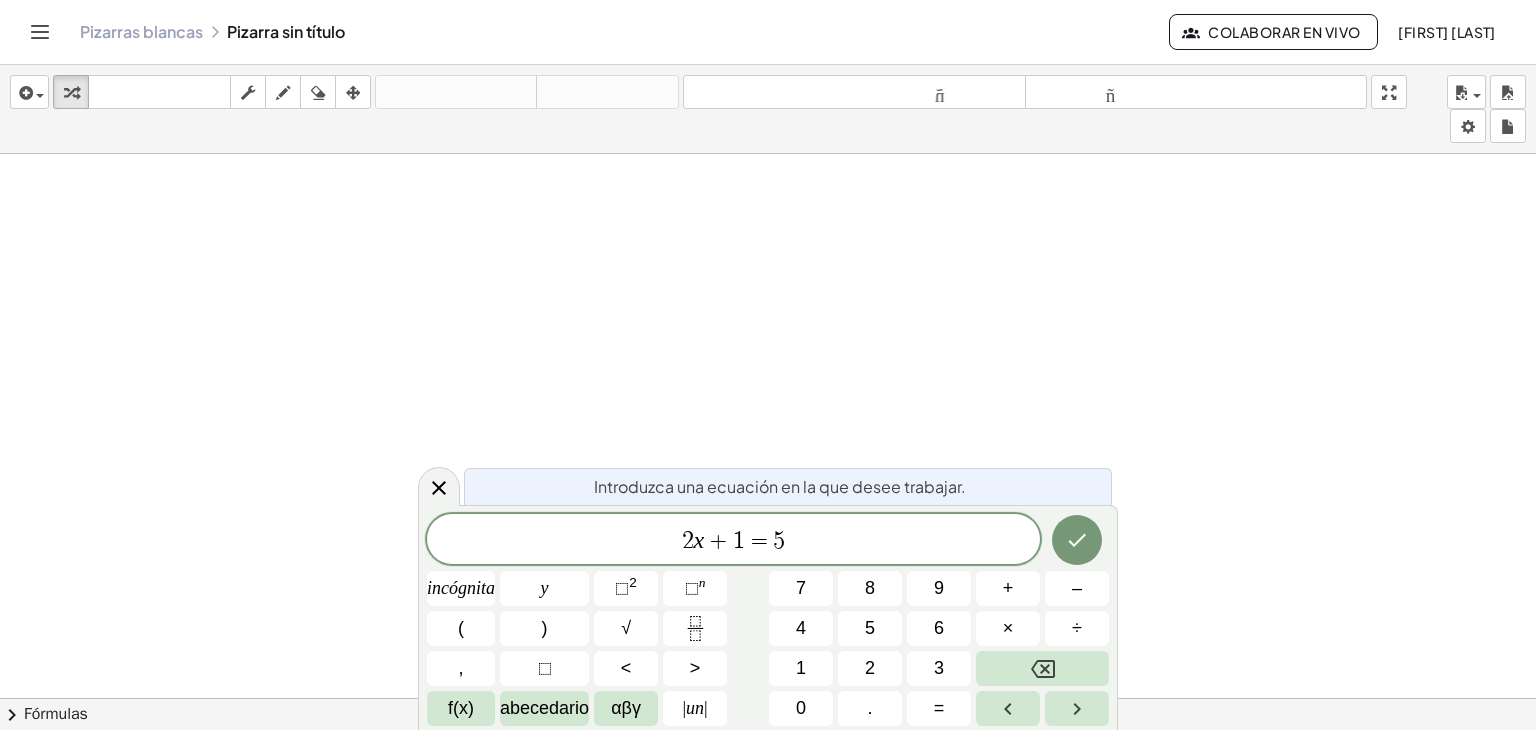 click on "chevron_right" at bounding box center [12, 715] 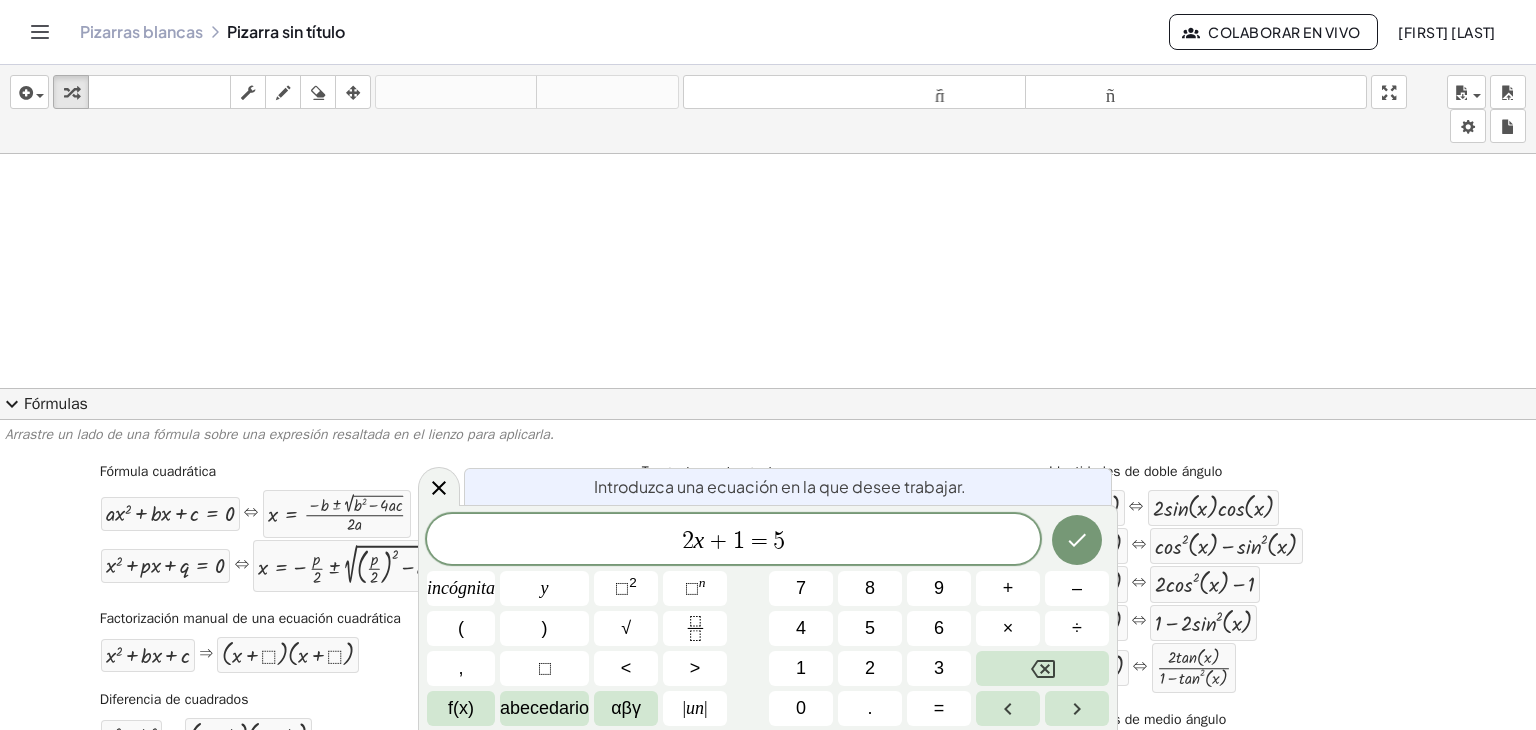 click on "expand_more Fórmulas" 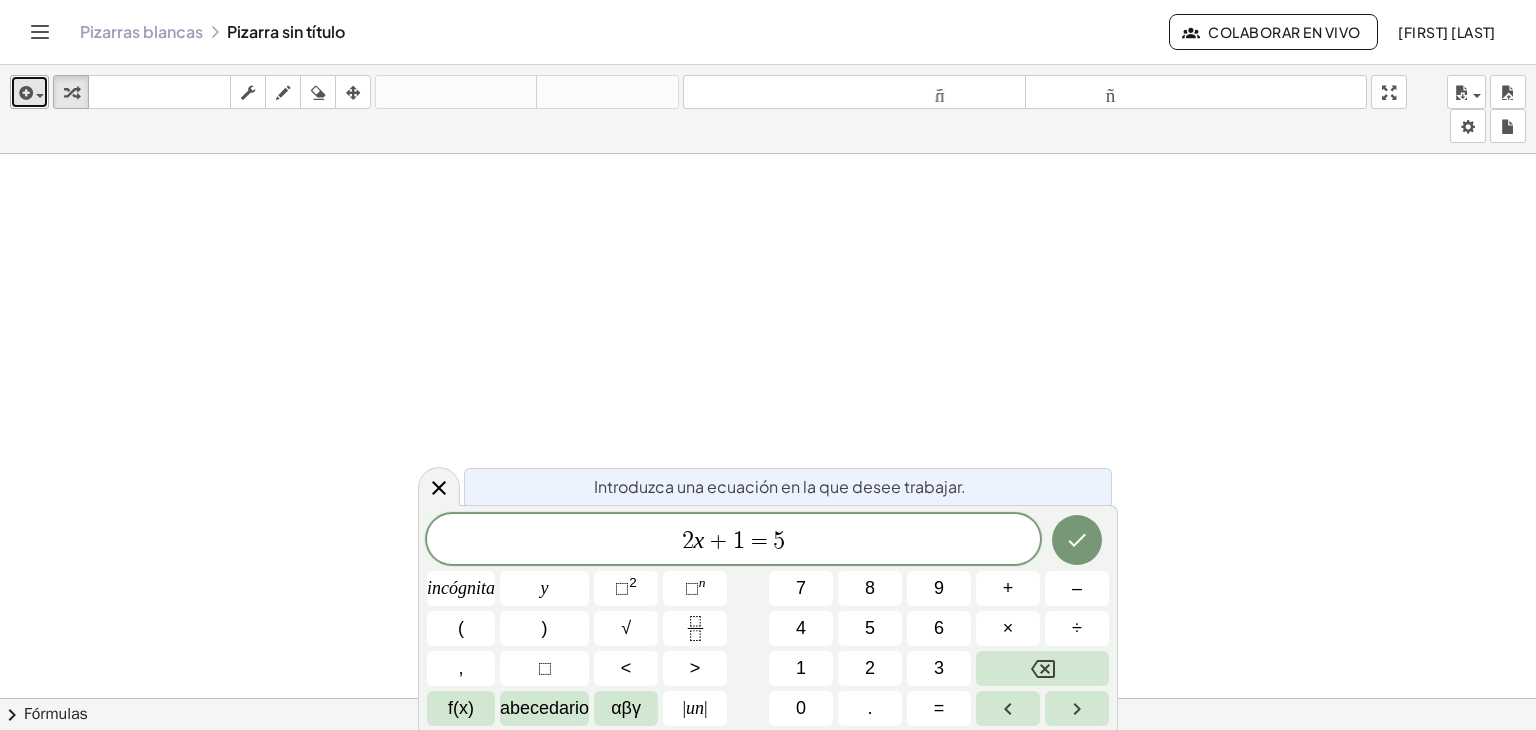click at bounding box center [29, 92] 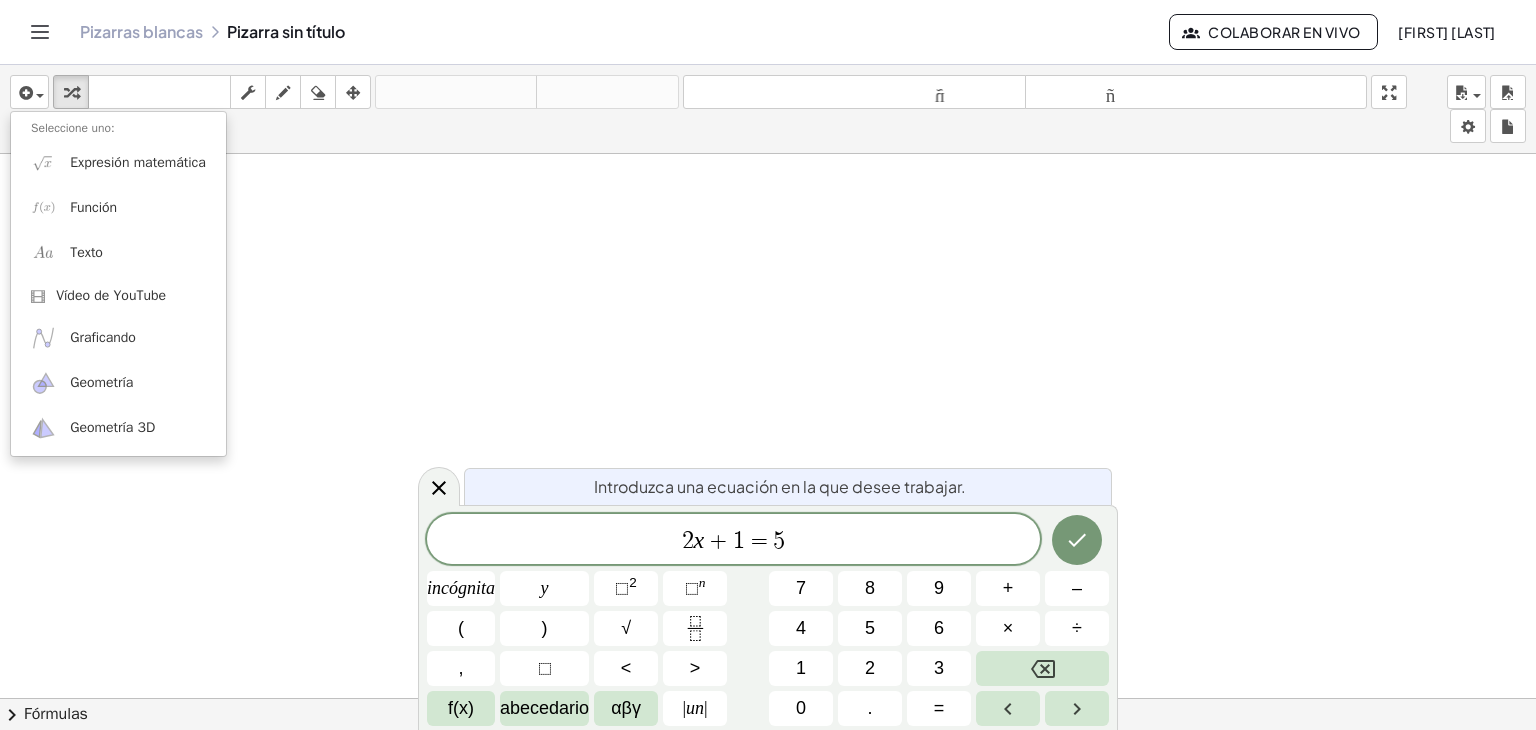 click on "Seleccione uno:" at bounding box center (73, 128) 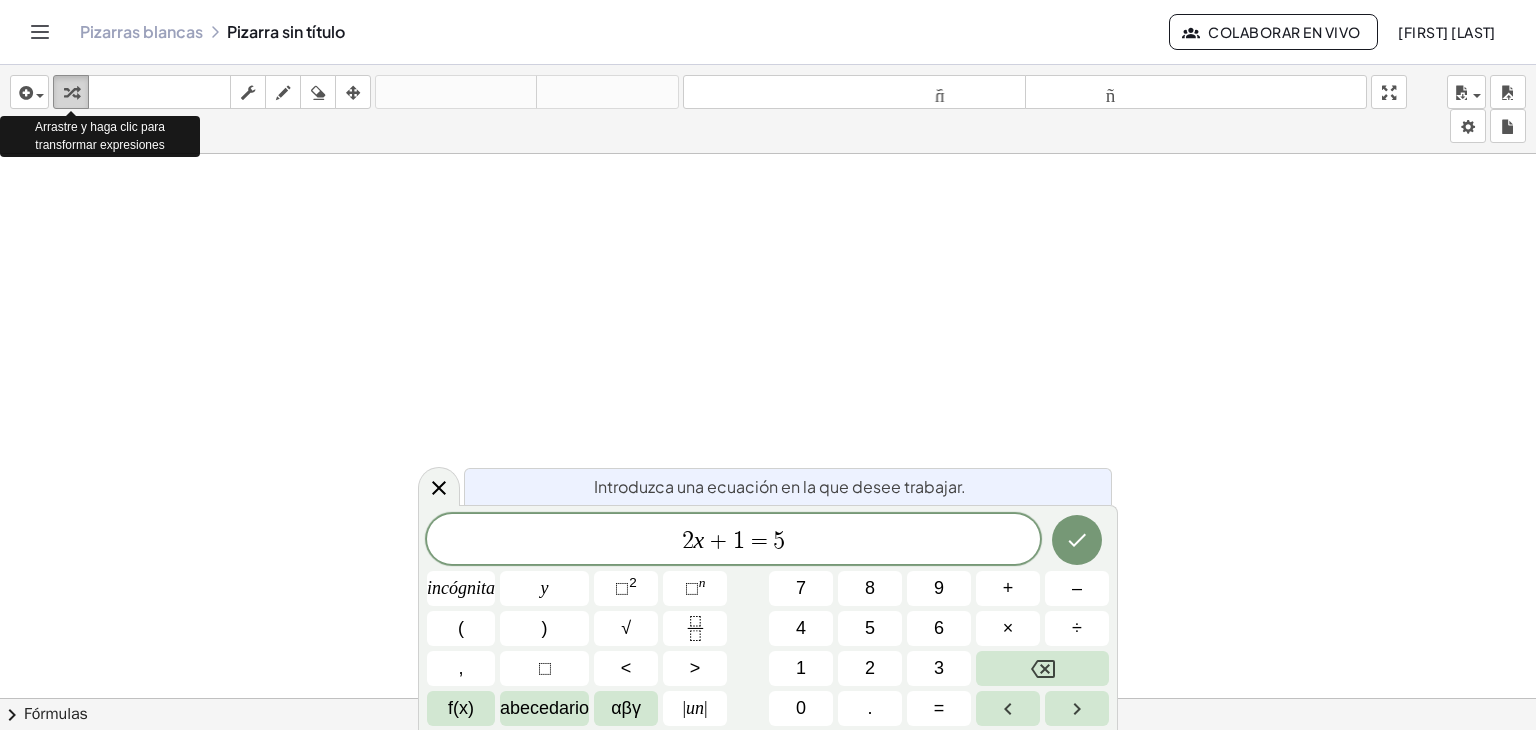 click at bounding box center [71, 92] 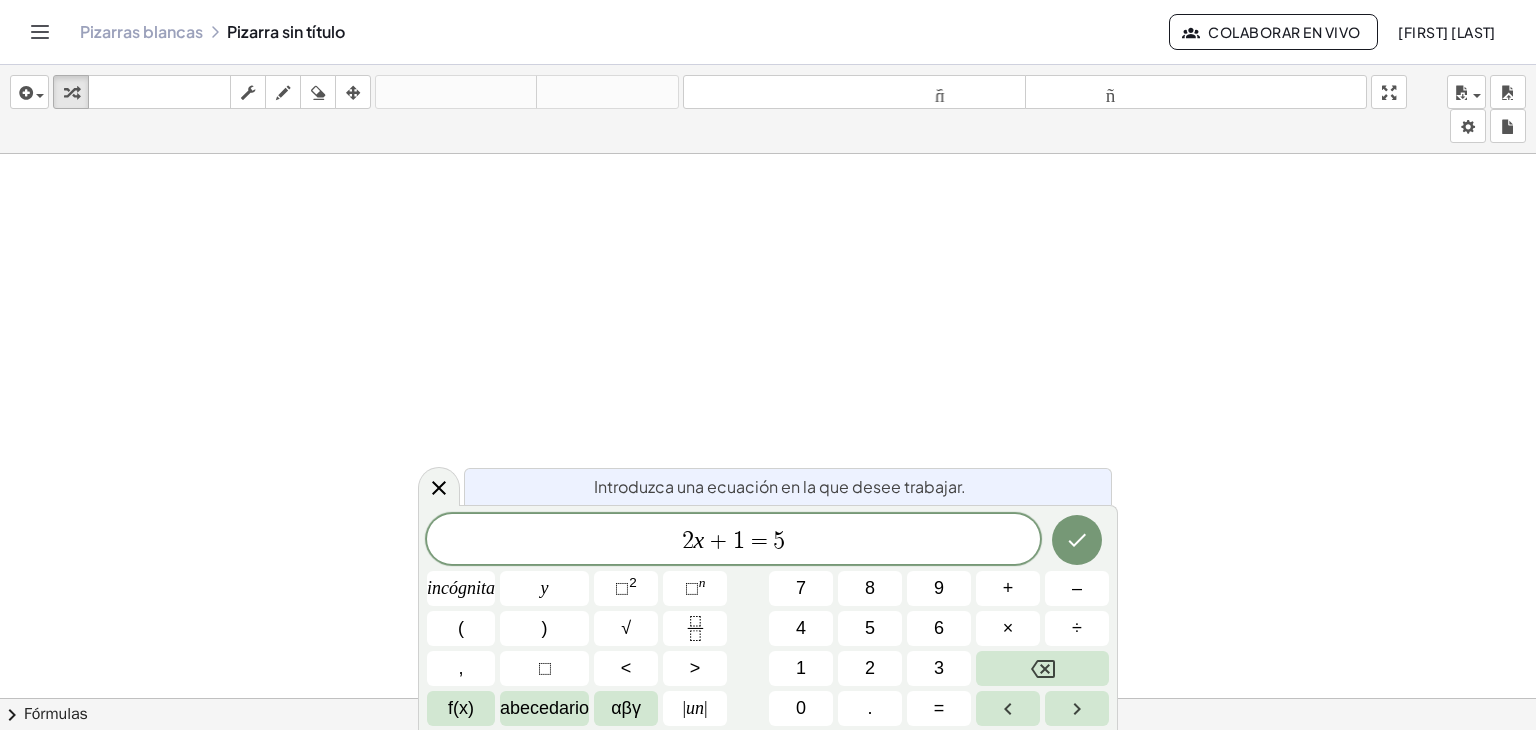 drag, startPoint x: 75, startPoint y: 90, endPoint x: 295, endPoint y: 113, distance: 221.199 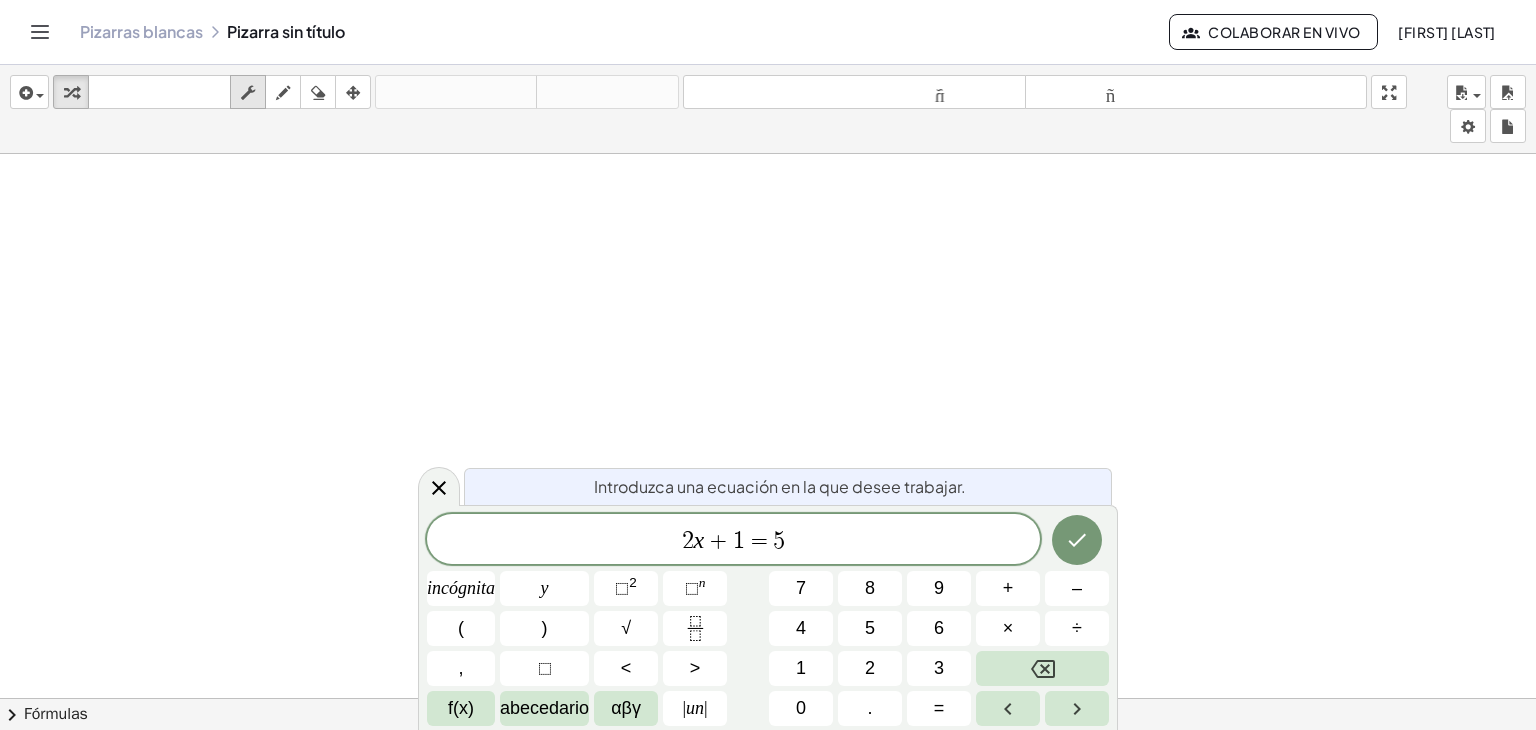 click at bounding box center (248, 93) 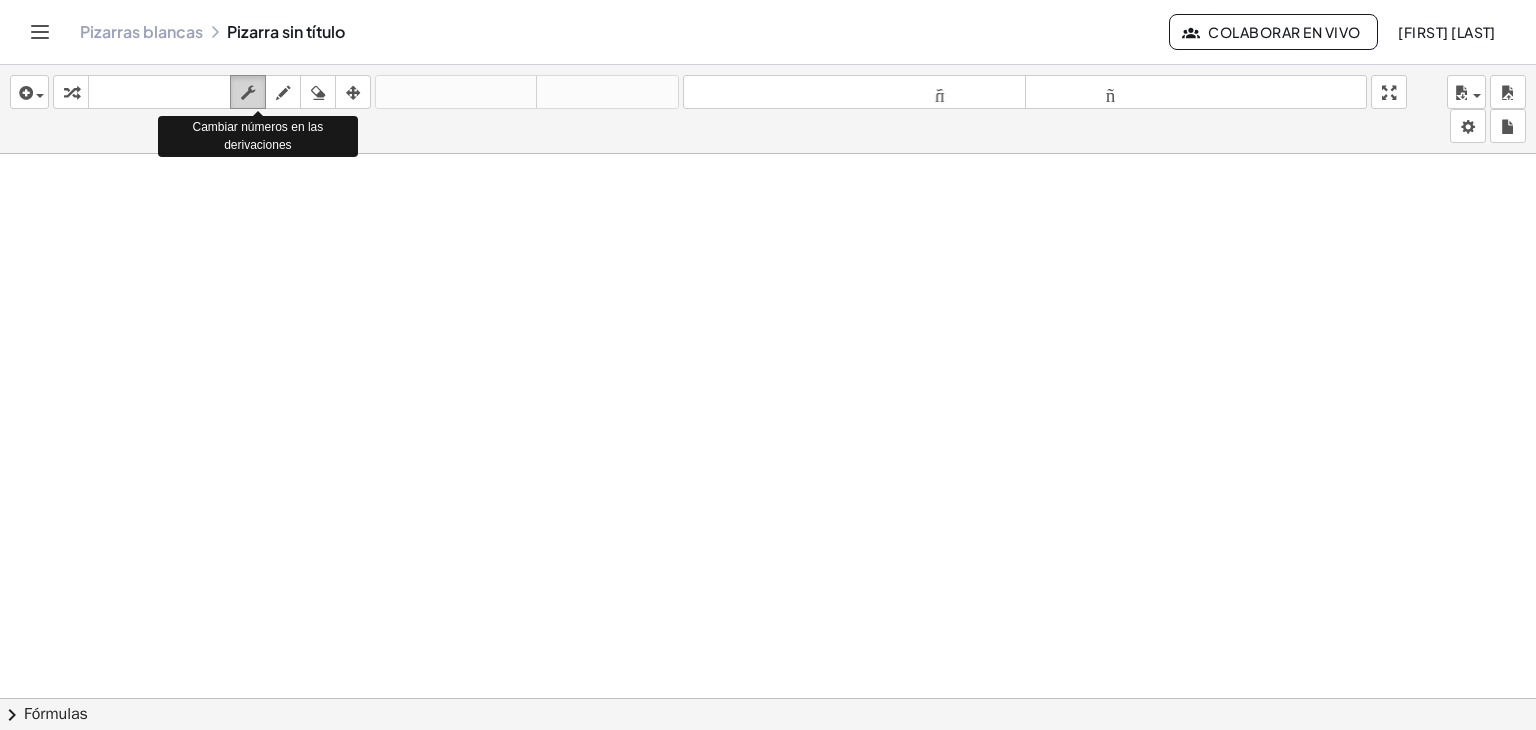 click at bounding box center [248, 93] 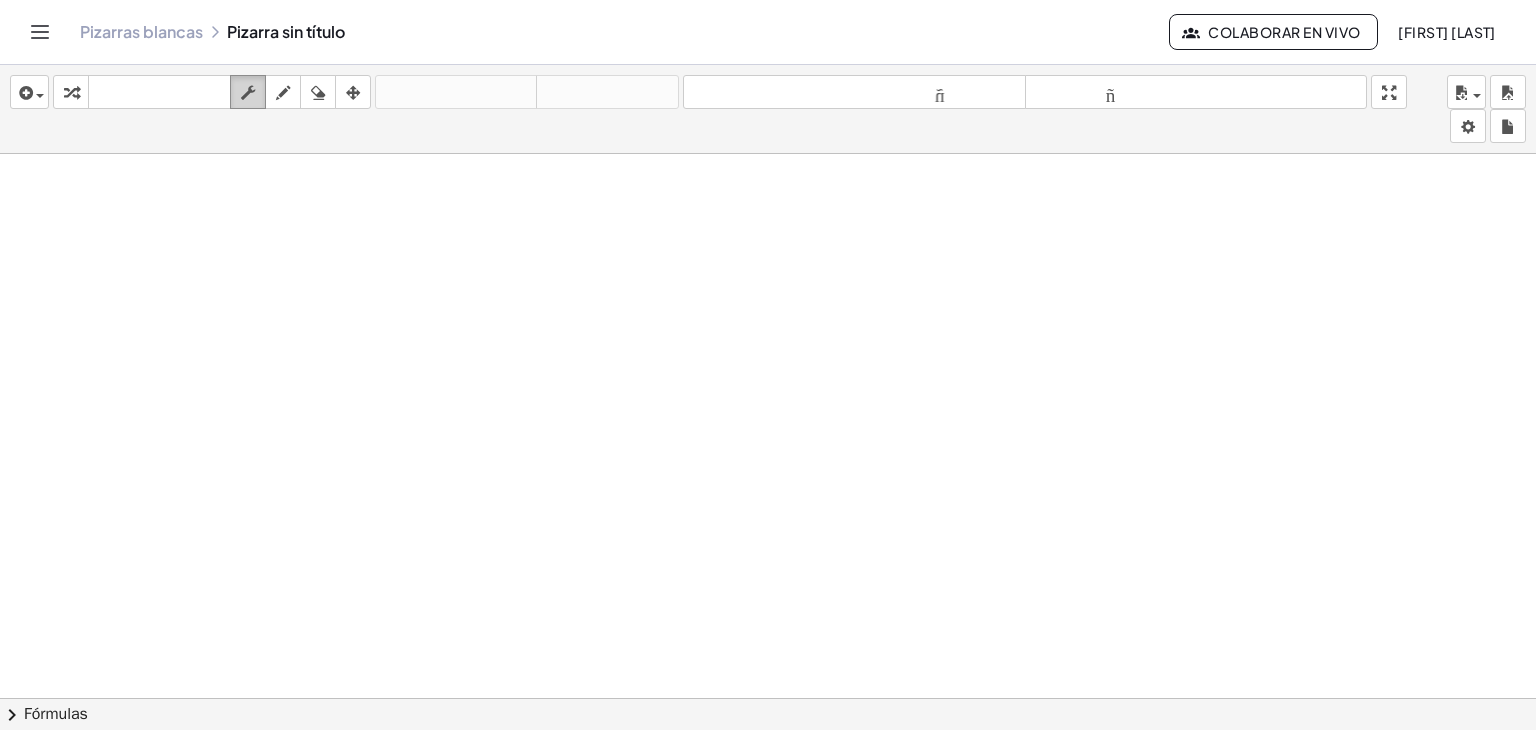 click at bounding box center (248, 92) 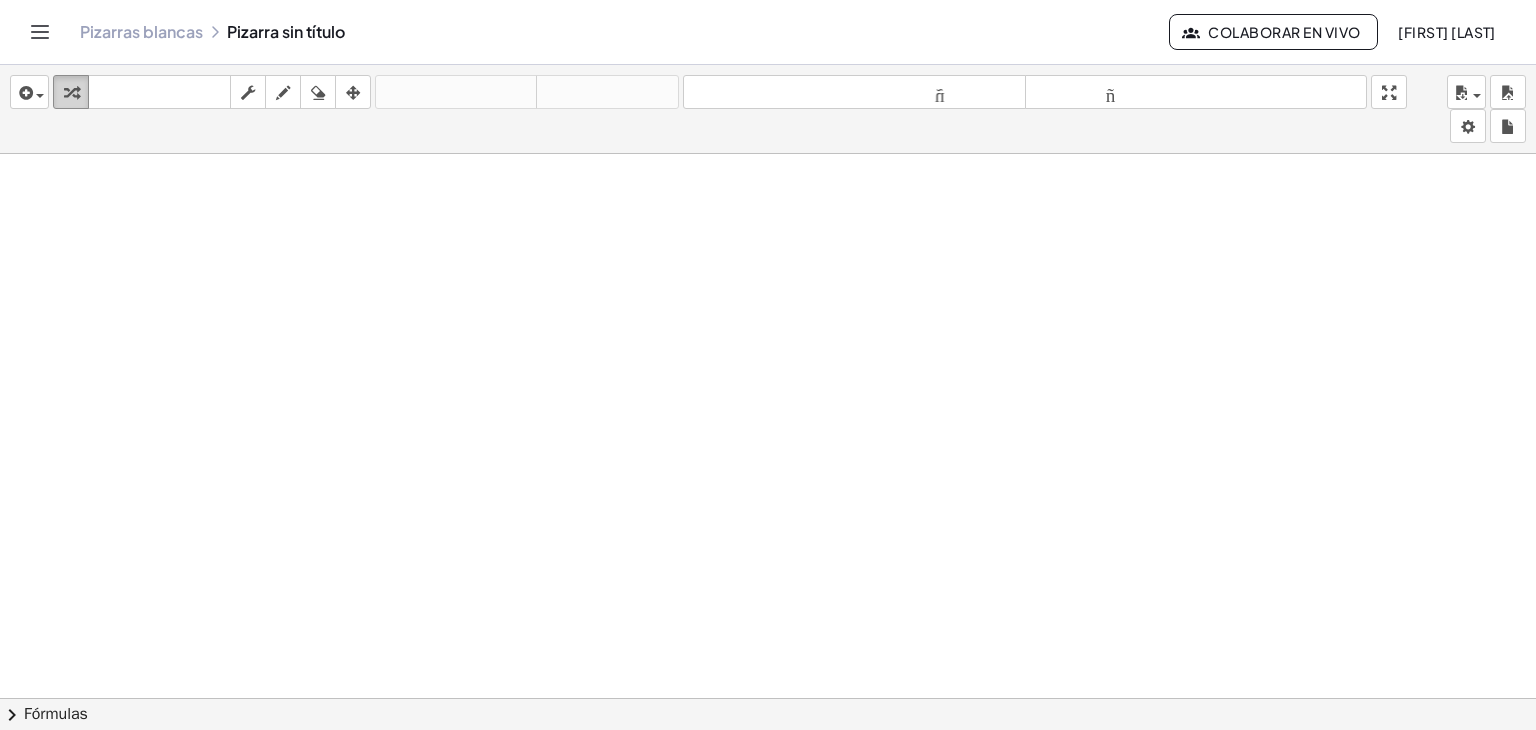 click on "transformar" at bounding box center (71, 92) 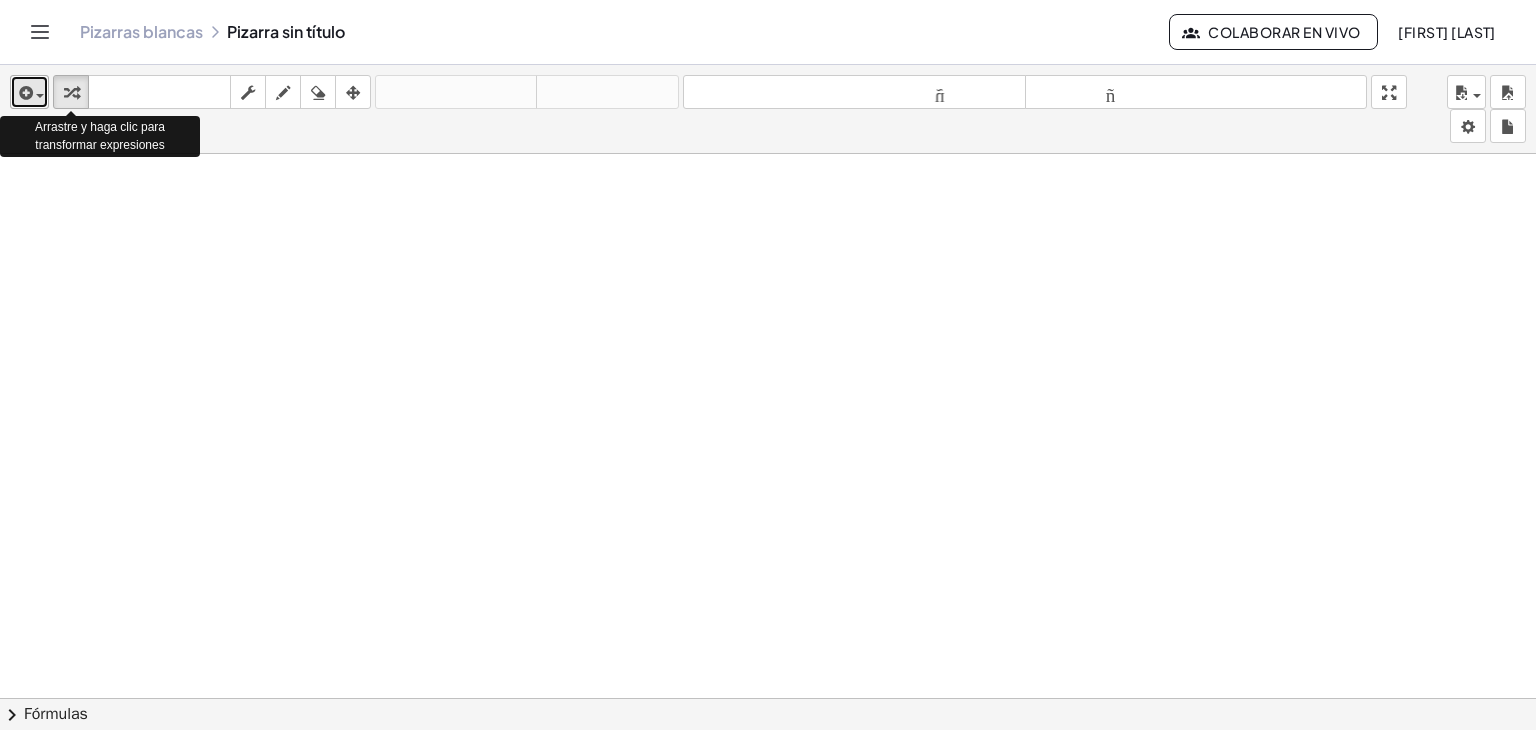 click at bounding box center (29, 92) 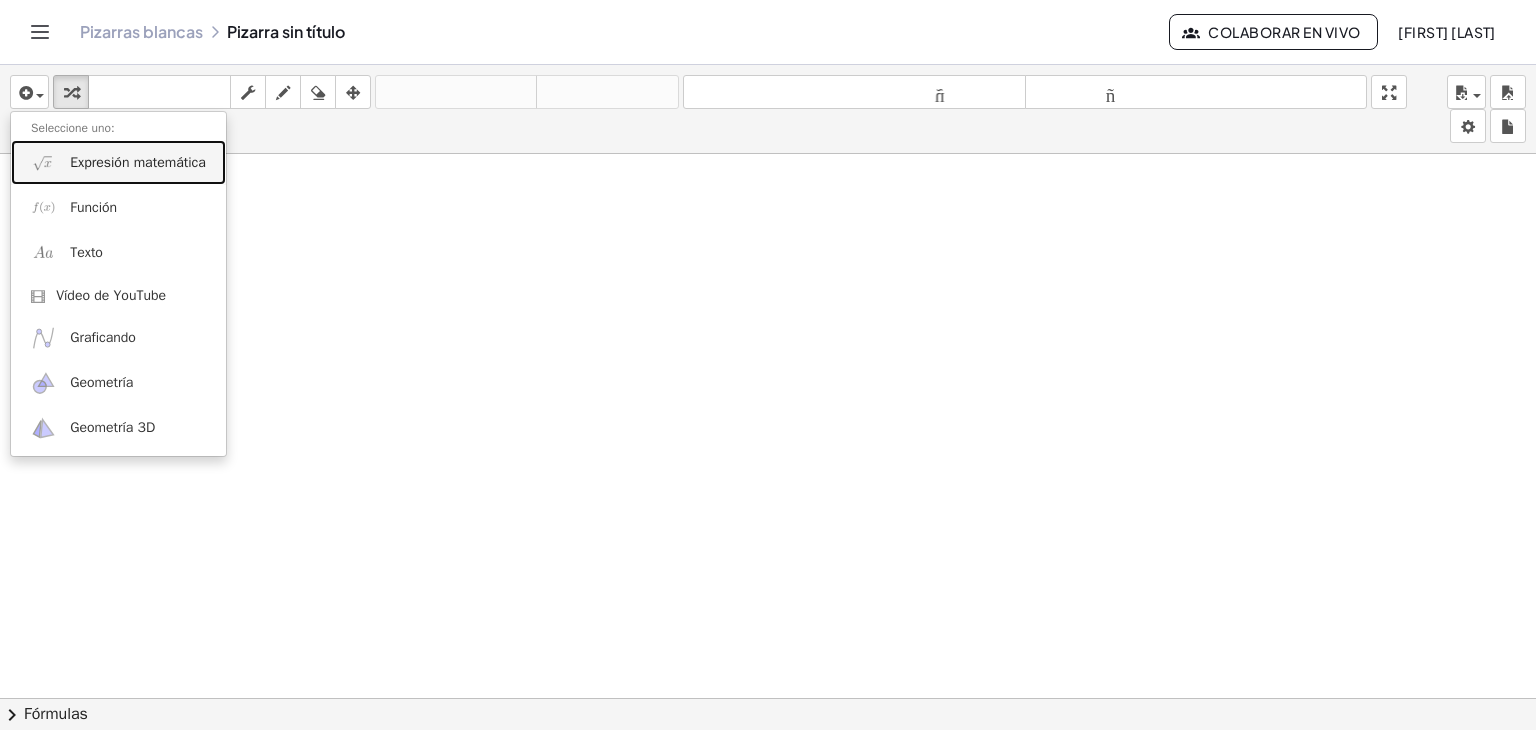 click on "Expresión matemática" at bounding box center [138, 162] 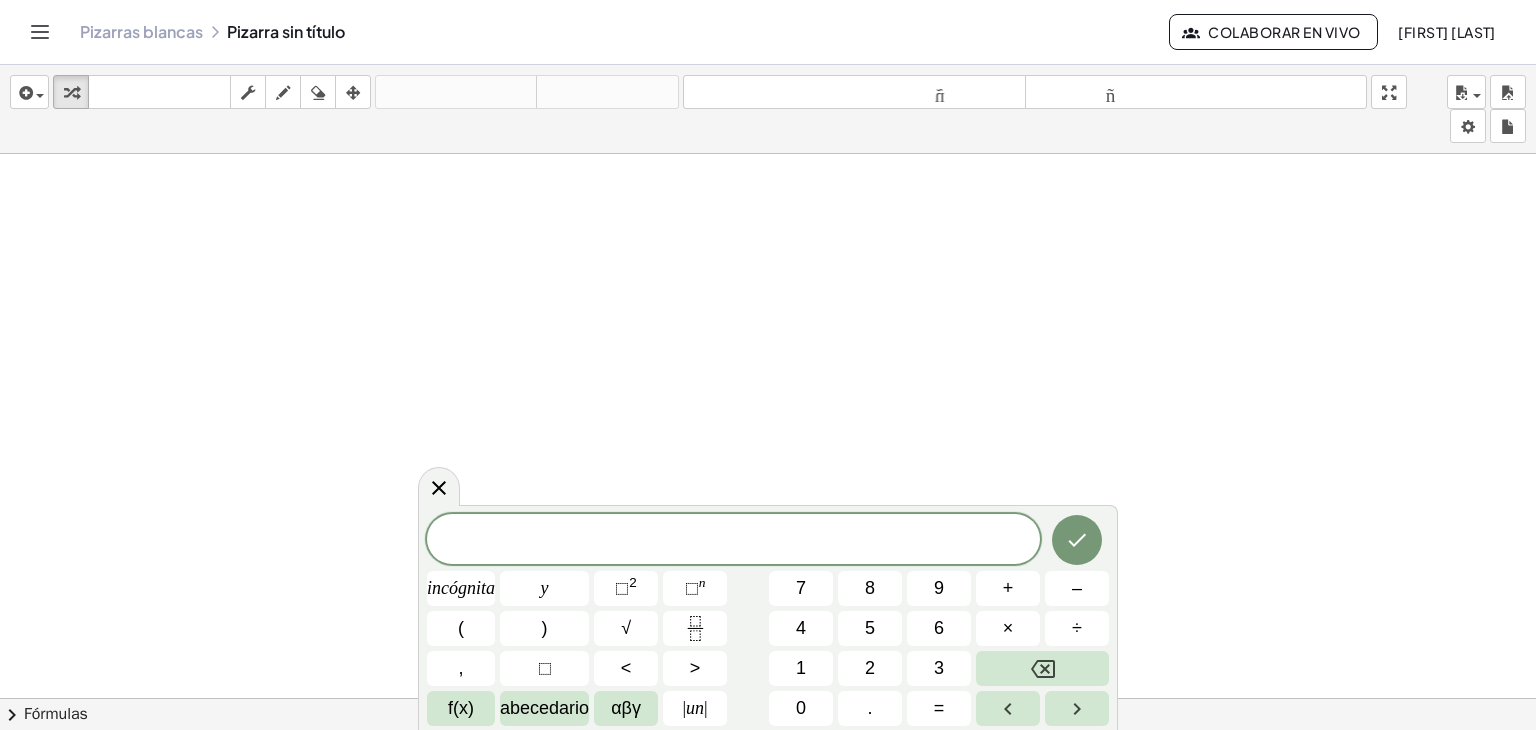 click 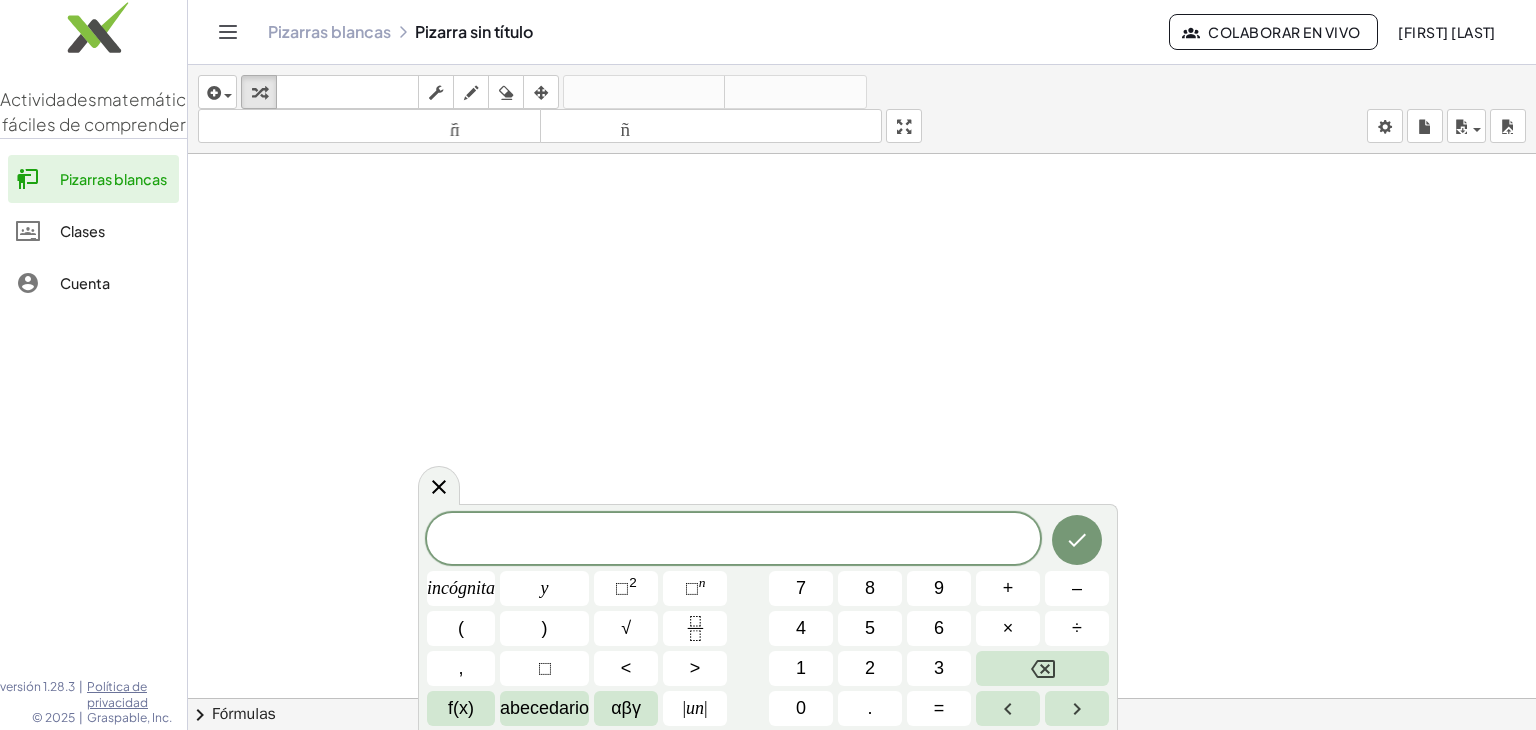 click at bounding box center (862, 777) 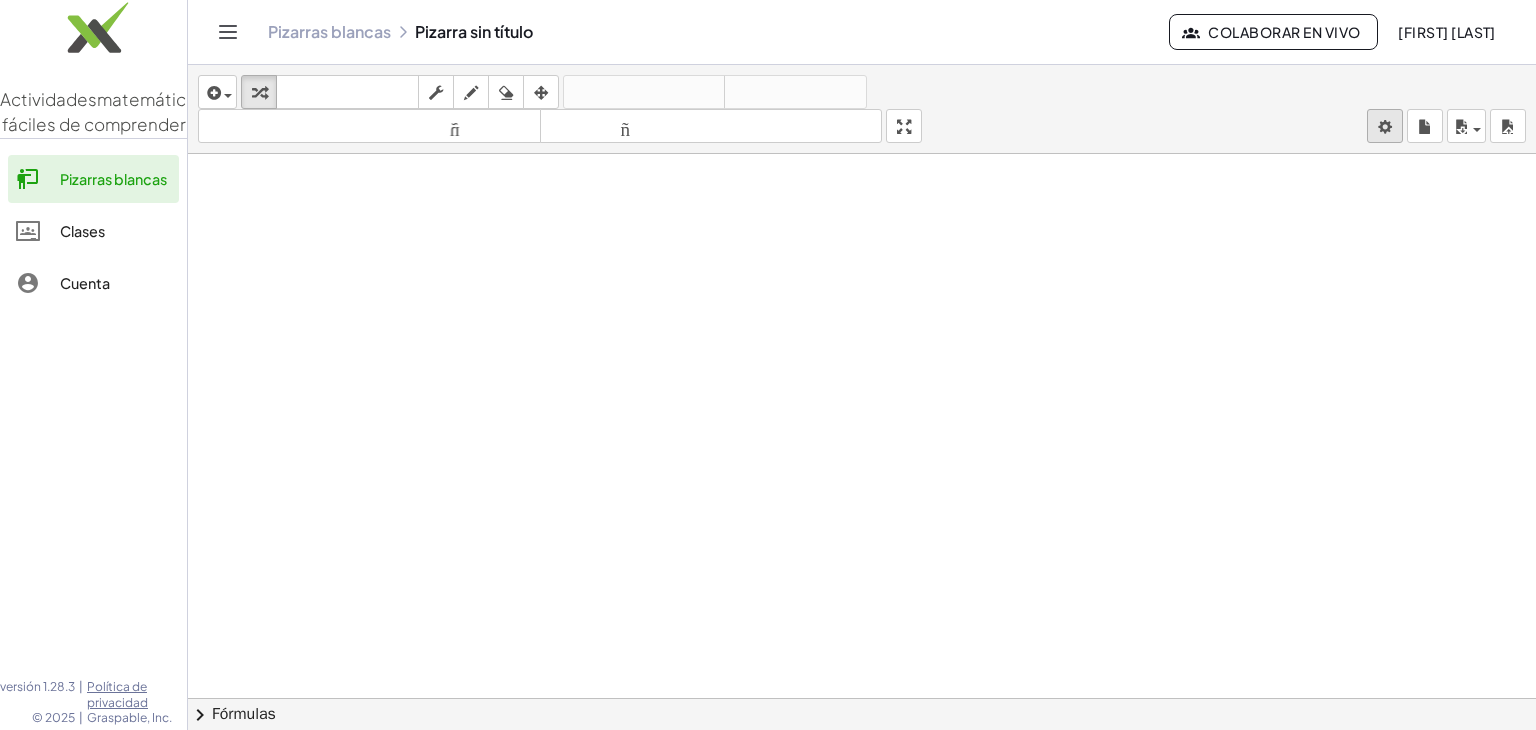 click on "Colaborar en vivo Víctor Reyes   insertar Seleccione uno: Expresión matemática Función Texto Vídeo de YouTube Graficando Geometría Geometría 3D transformar teclado teclado fregar dibujar borrar arreglar deshacer deshacer rehacer rehacer tamaño_del_formato menor tamaño_del_formato más grande pantalla completa carga   ahorrar nuevo ajustes × chevron_right Fórmulas
Arrastre un lado de una fórmula sobre una expresión resaltada en el lienzo para aplicarla.
Fórmula cuadrática
+ · a · x 2 + · b · x + c = 0
⇔
x = · ( − b ± 2 √ ( + b 2 − · 4 · a · c ) ) · 2 · a
+ x 2 + · p · x + q = 0
x =" at bounding box center [768, 365] 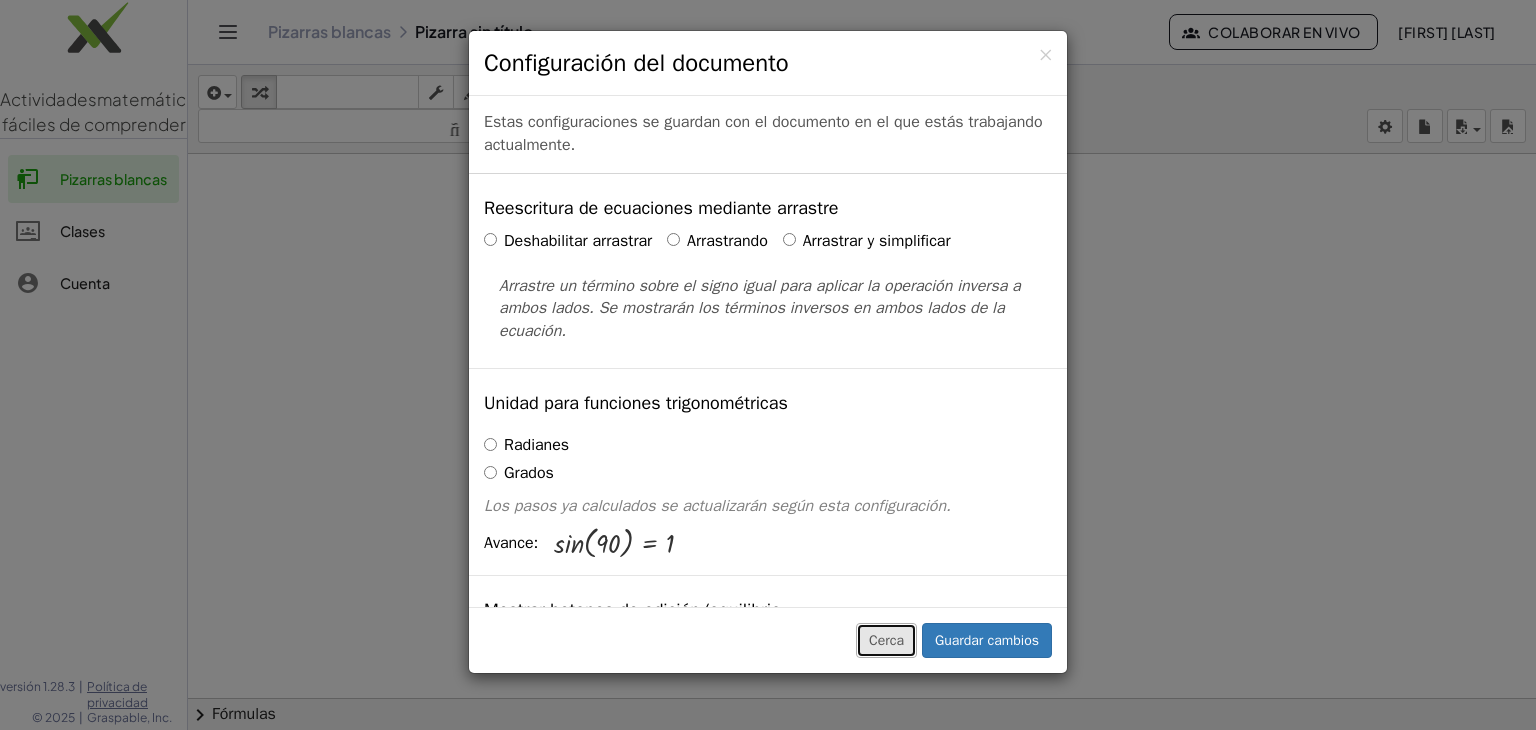 click on "Cerca" at bounding box center [886, 640] 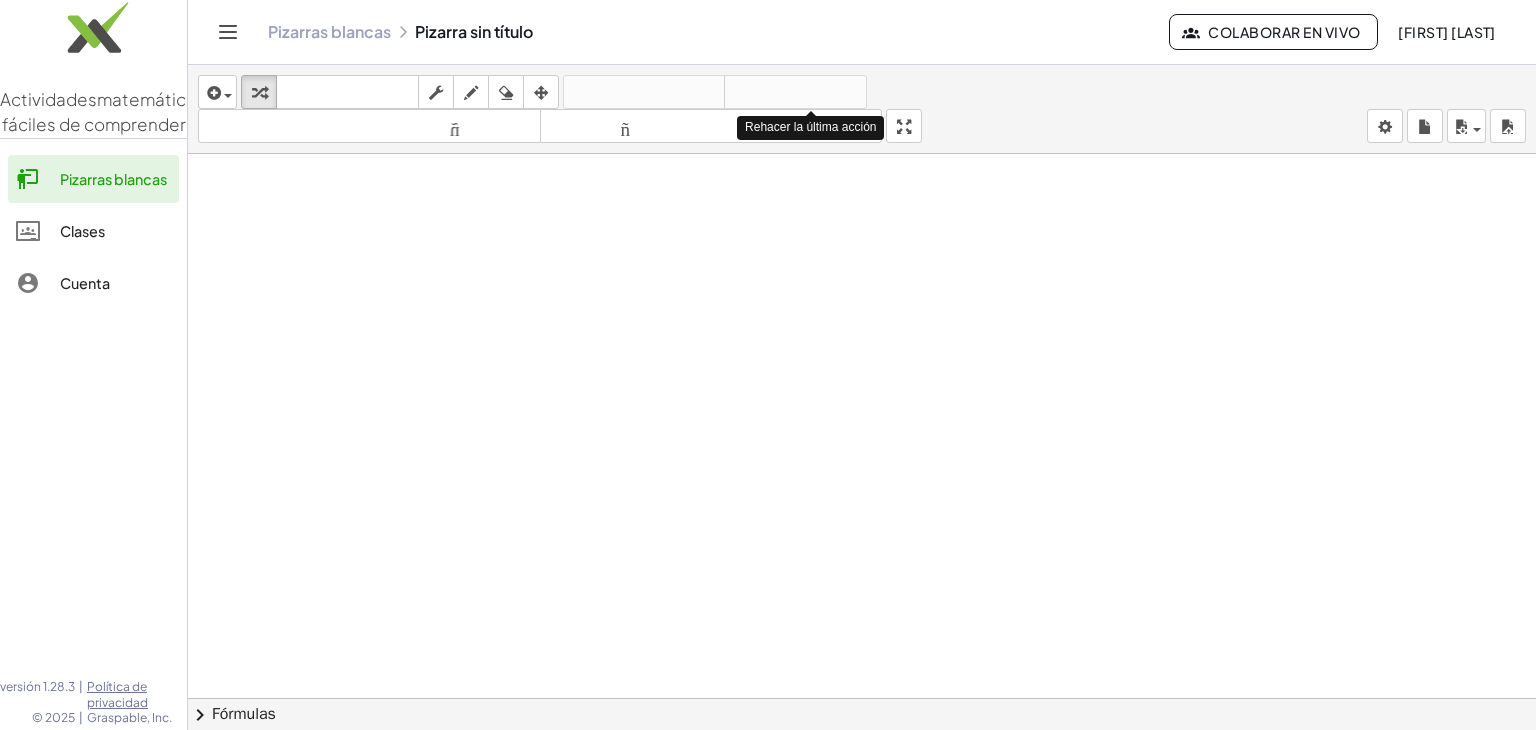 drag, startPoint x: 784, startPoint y: 89, endPoint x: 1247, endPoint y: 129, distance: 464.72464 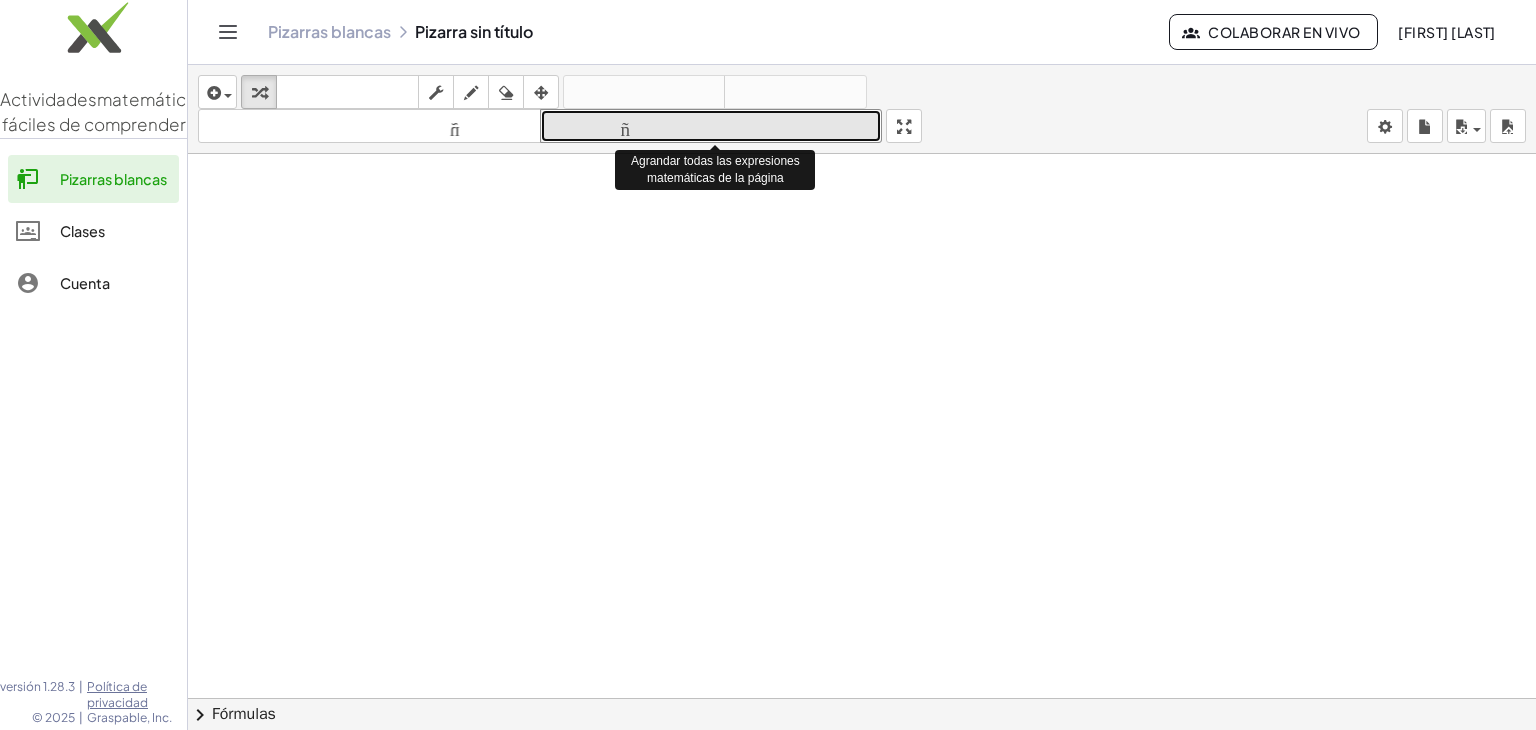 drag, startPoint x: 851, startPoint y: 134, endPoint x: 528, endPoint y: 239, distance: 339.63803 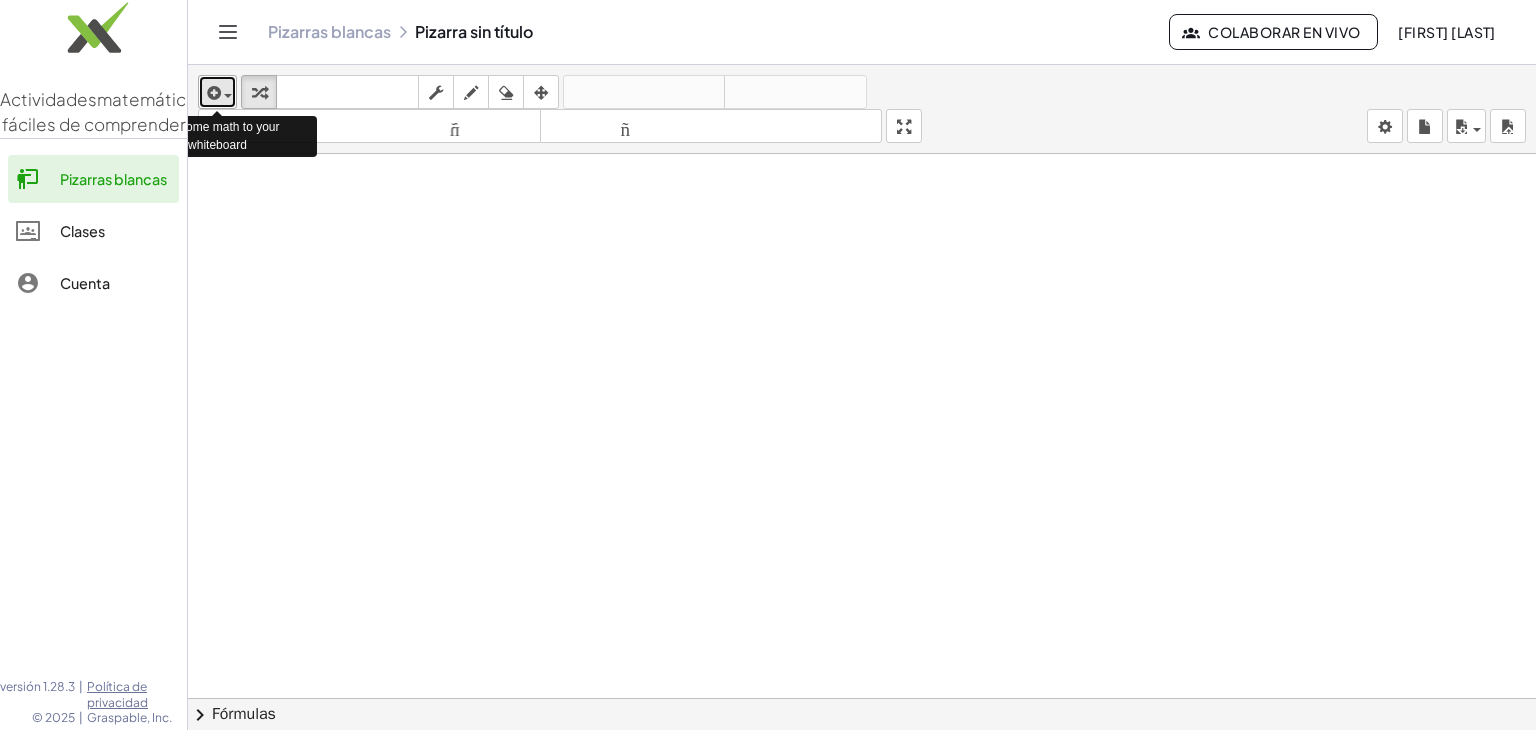click on "insertar" at bounding box center [217, 92] 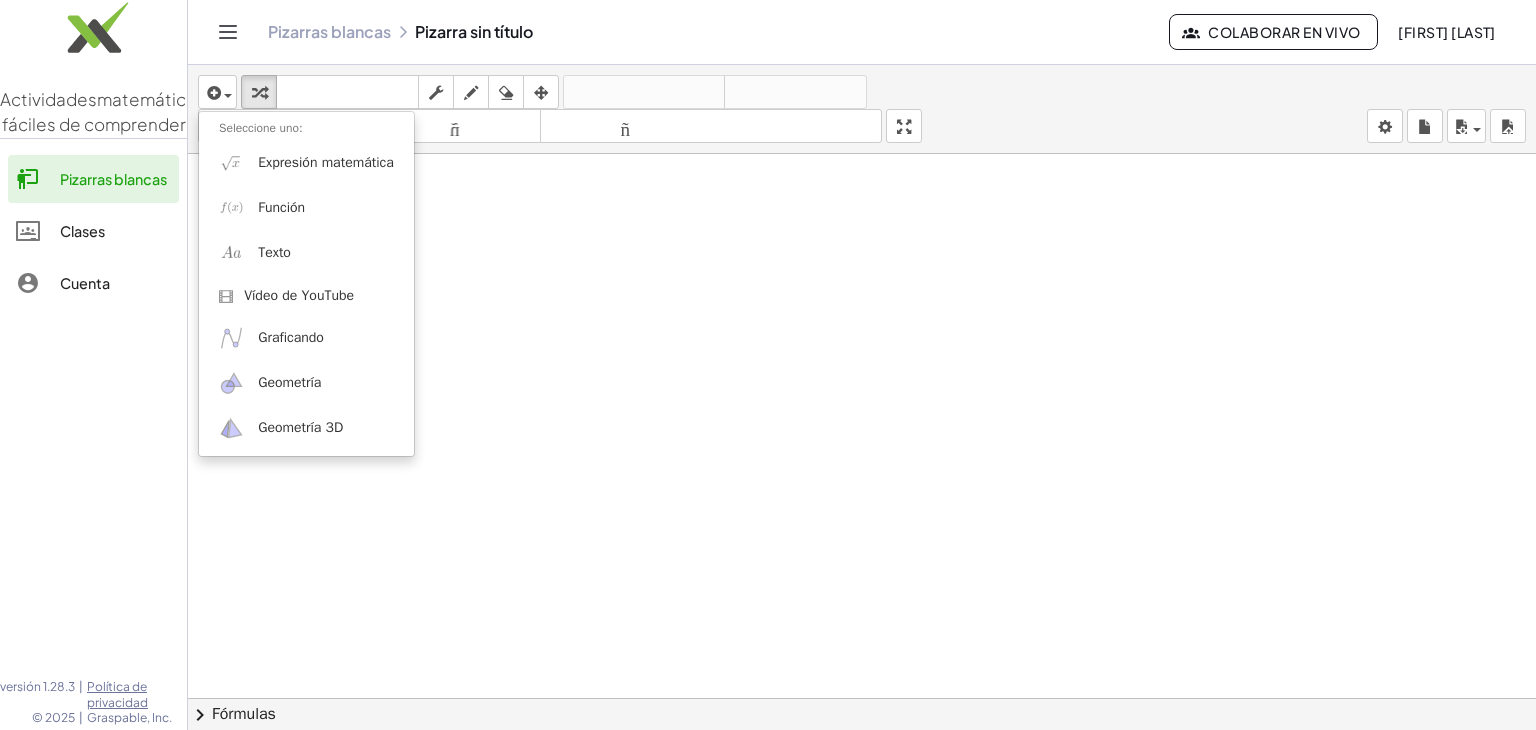 click on "Cuenta" 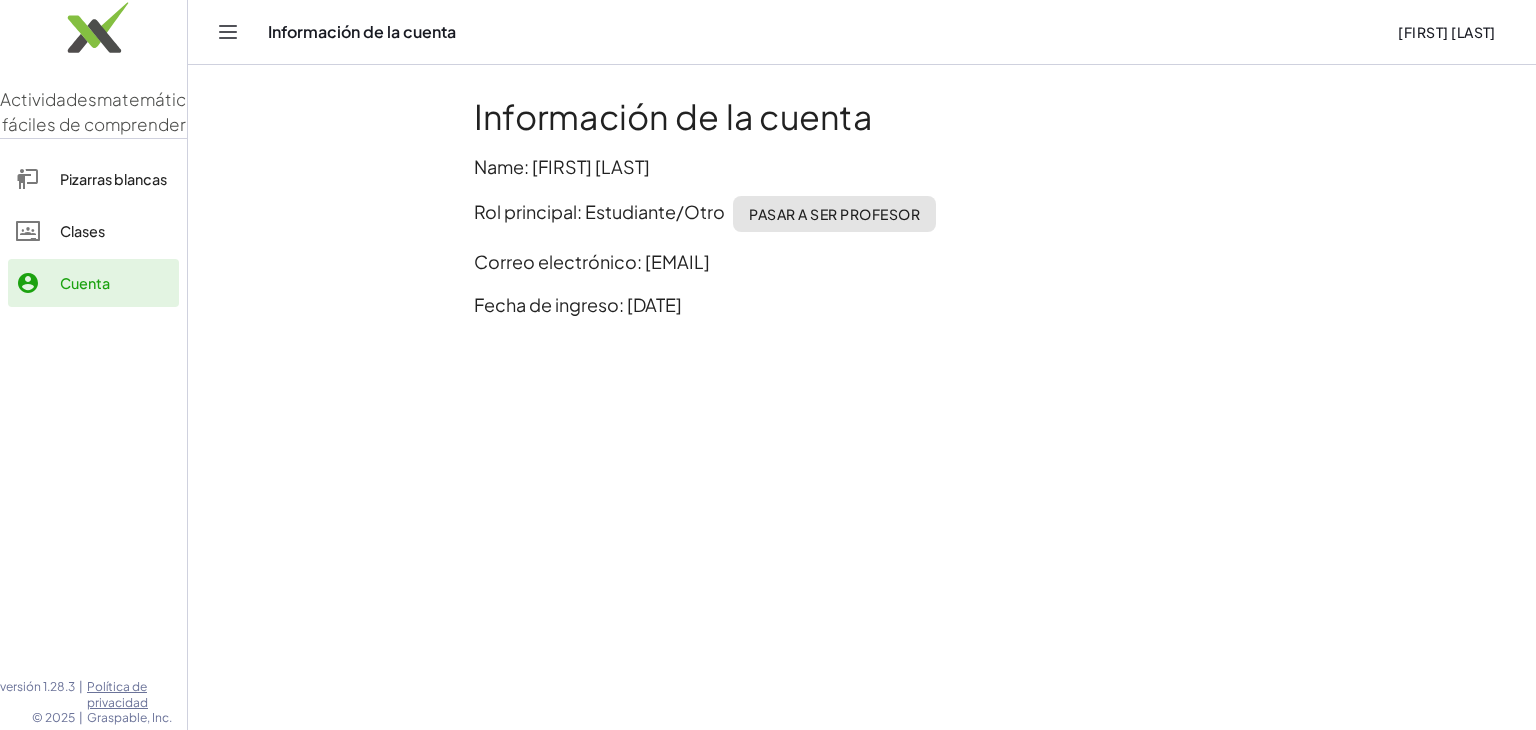 click on "[FIRST] [LAST]" at bounding box center (1447, 32) 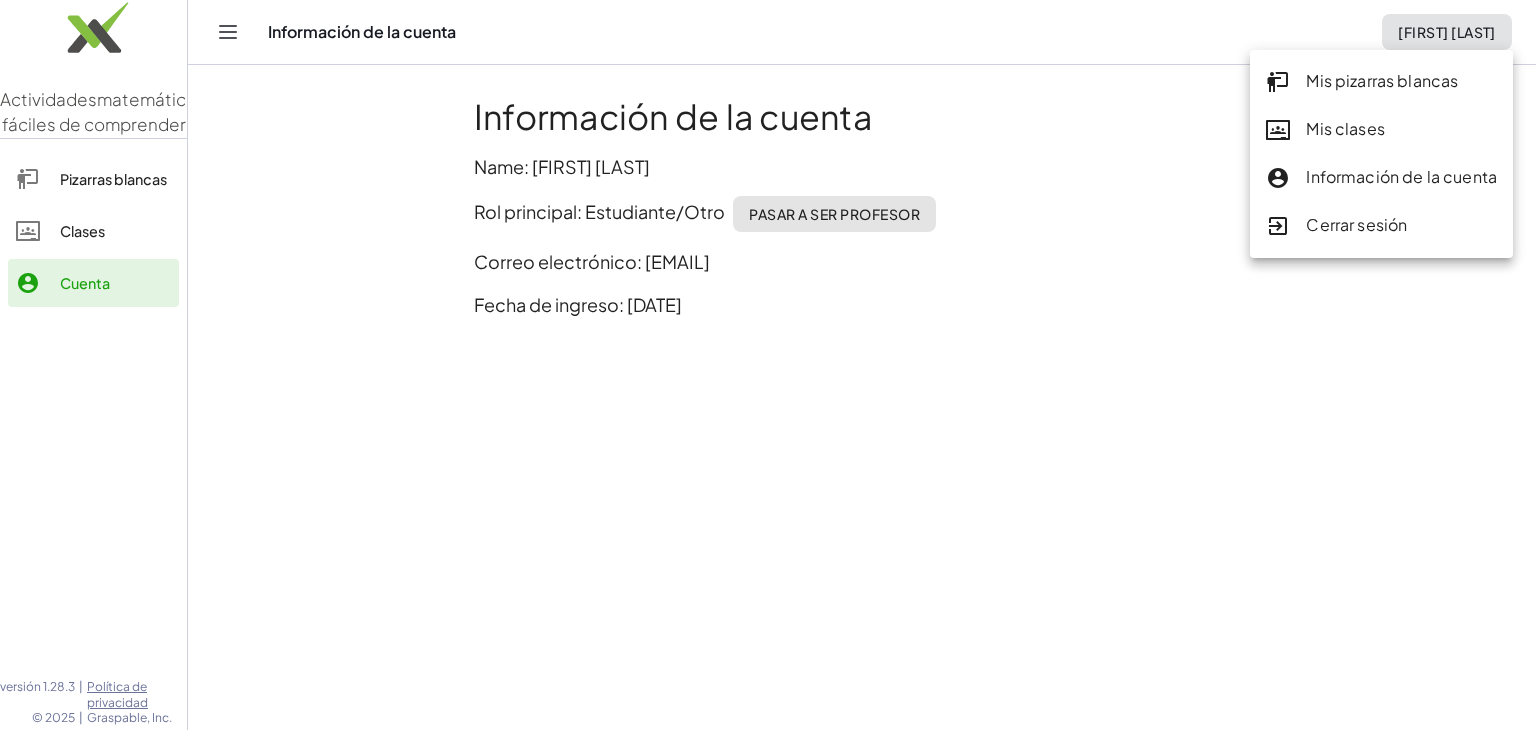 click on "Cerrar sesión" 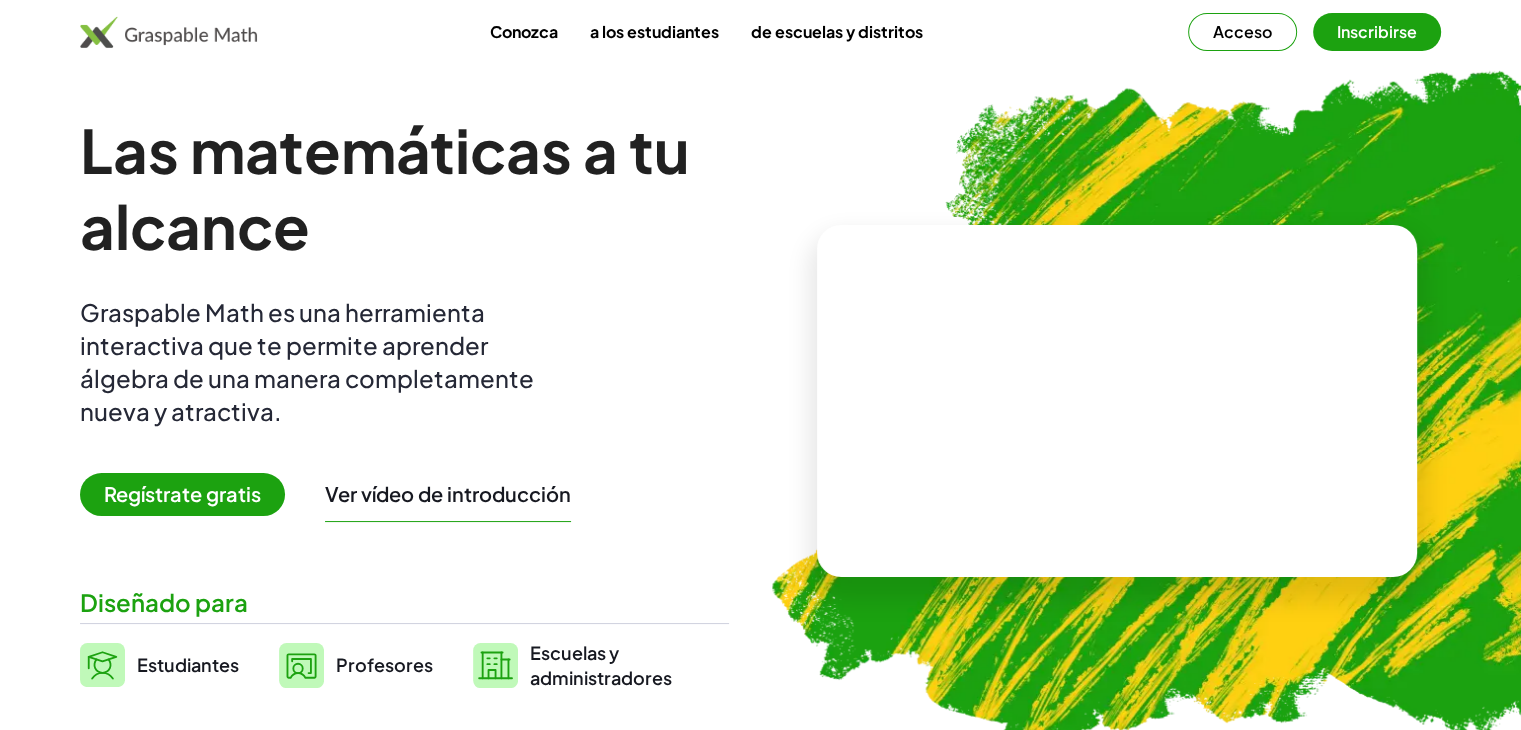 click on "Inscribirse" at bounding box center (1377, 31) 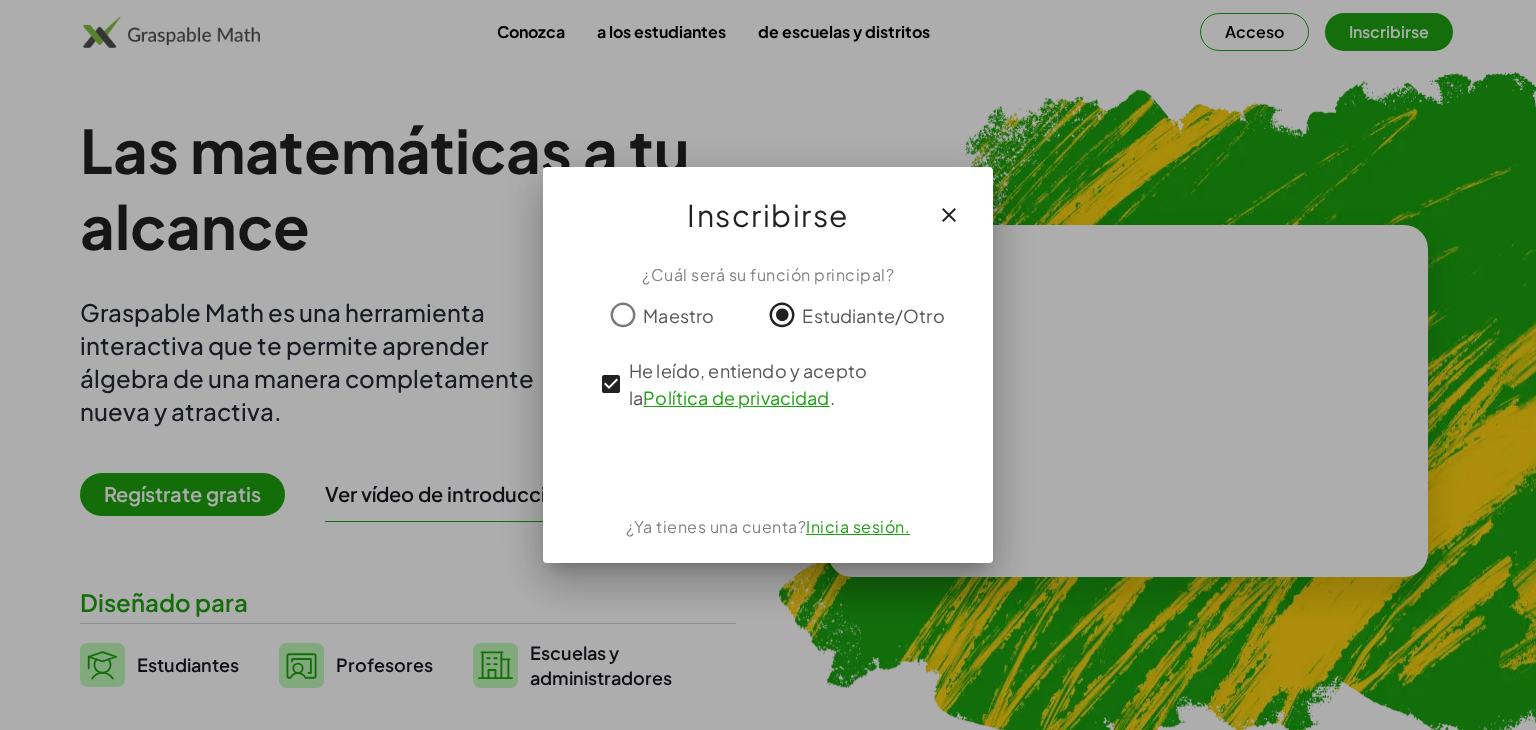 click on "Inicia sesión." at bounding box center (858, 526) 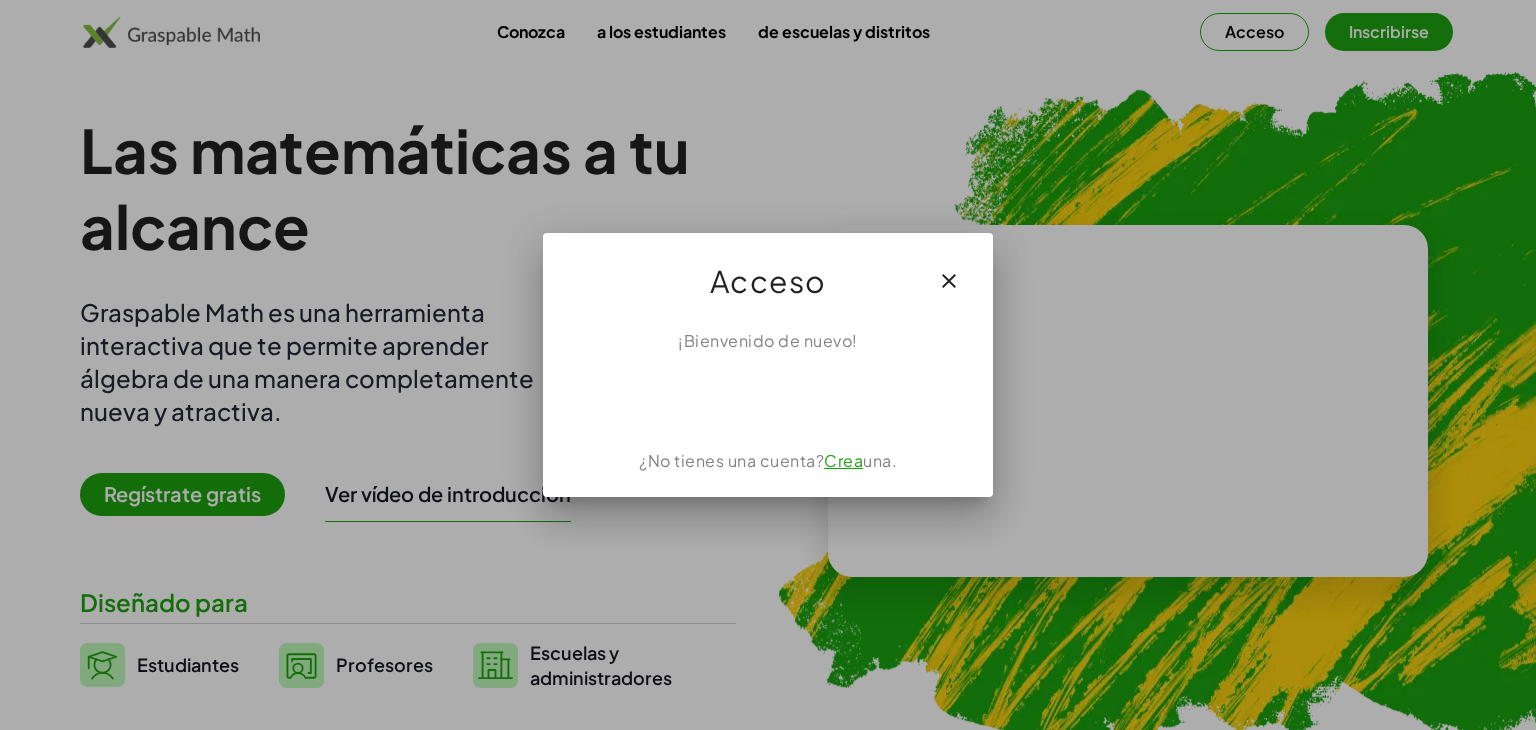 click on "Crea" at bounding box center [843, 460] 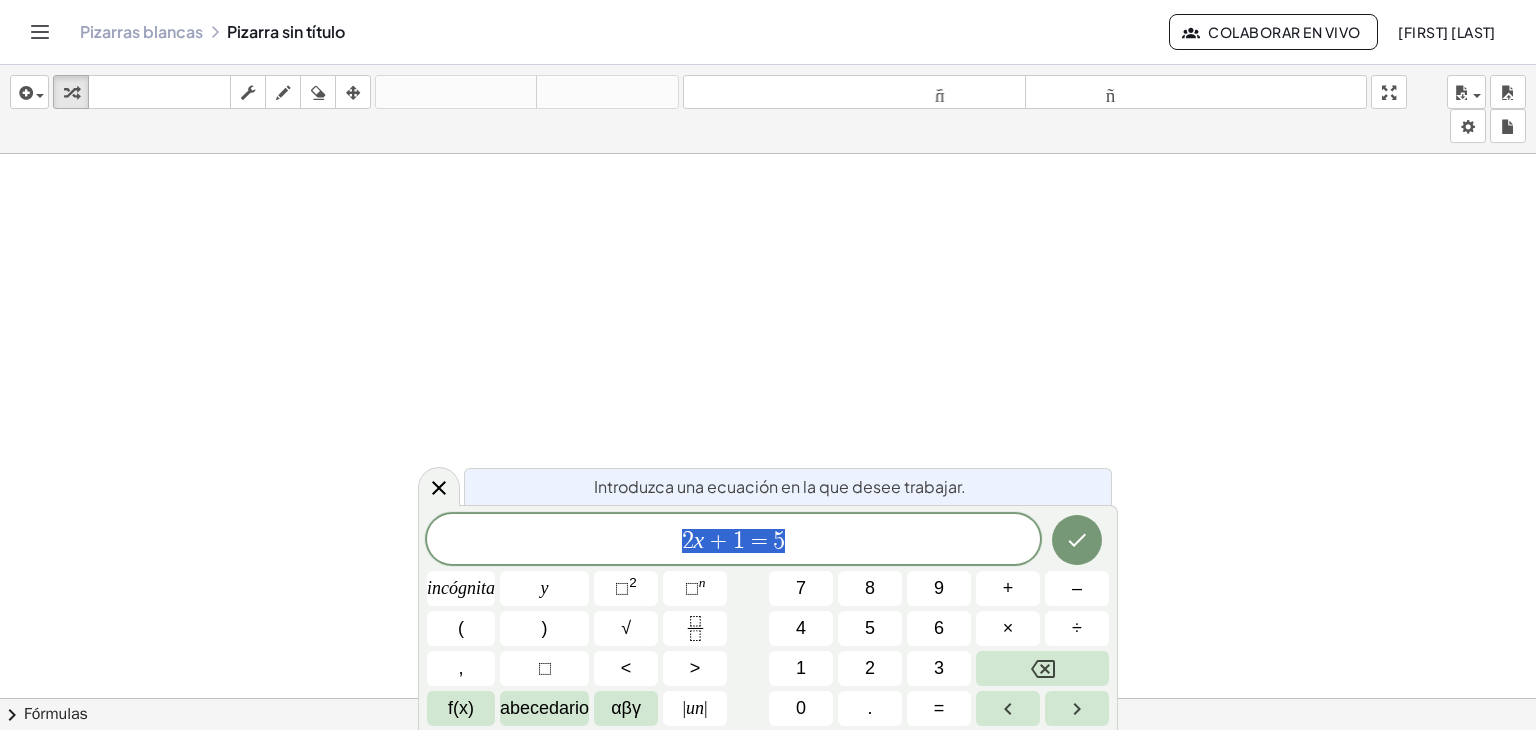 click on "insertar Seleccione uno: Expresión matemática Función Texto Vídeo de YouTube Graficando Geometría Geometría 3D transformar teclado teclado fregar dibujar borrar arreglar deshacer deshacer rehacer rehacer tamaño_del_formato menor tamaño_del_formato más grande pantalla completa carga   ahorrar nuevo ajustes" at bounding box center [768, 109] 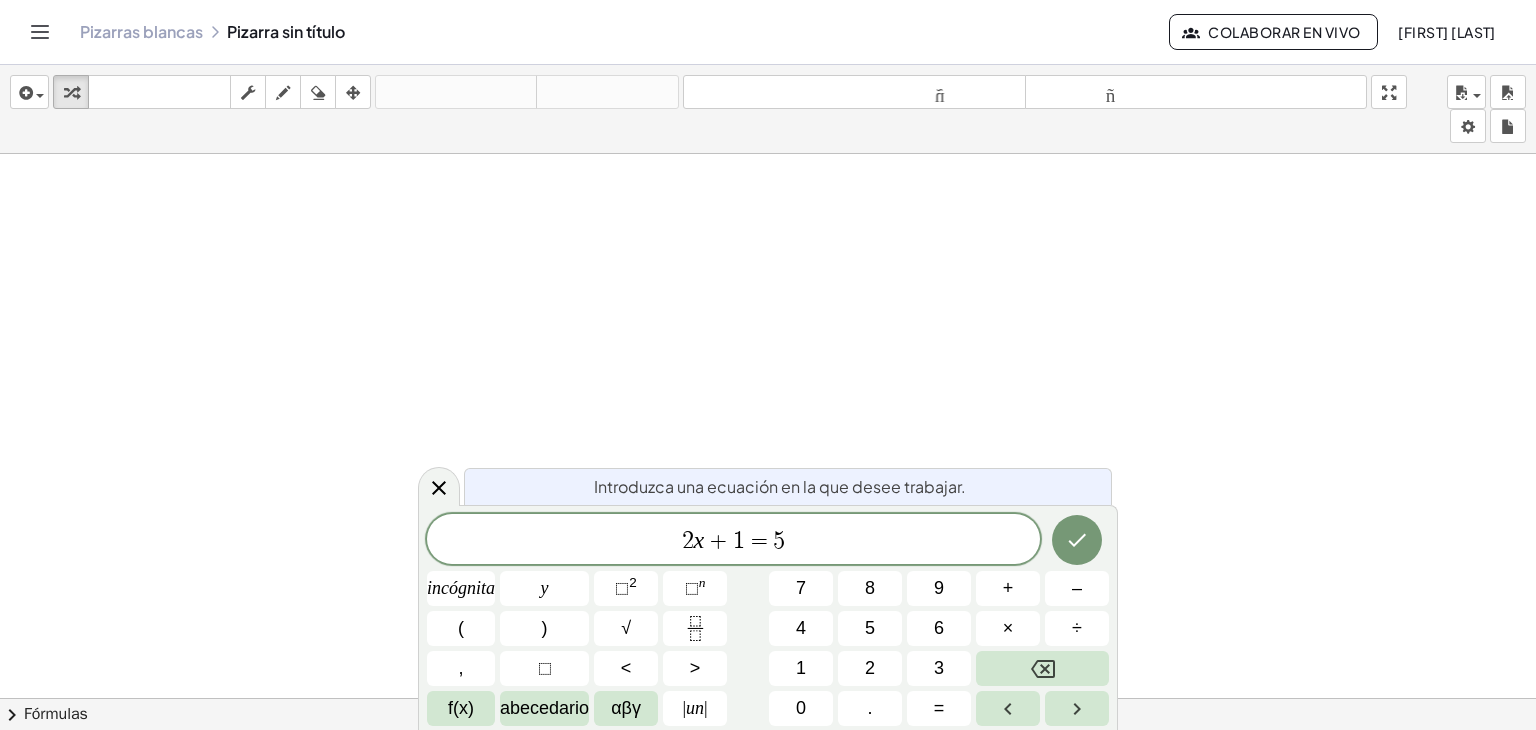 click on "insertar Seleccione uno: Expresión matemática Función Texto Vídeo de YouTube Graficando Geometría Geometría 3D transformar teclado teclado fregar dibujar borrar arreglar deshacer deshacer rehacer rehacer tamaño_del_formato menor tamaño_del_formato más grande pantalla completa carga   ahorrar nuevo ajustes" at bounding box center (768, 109) 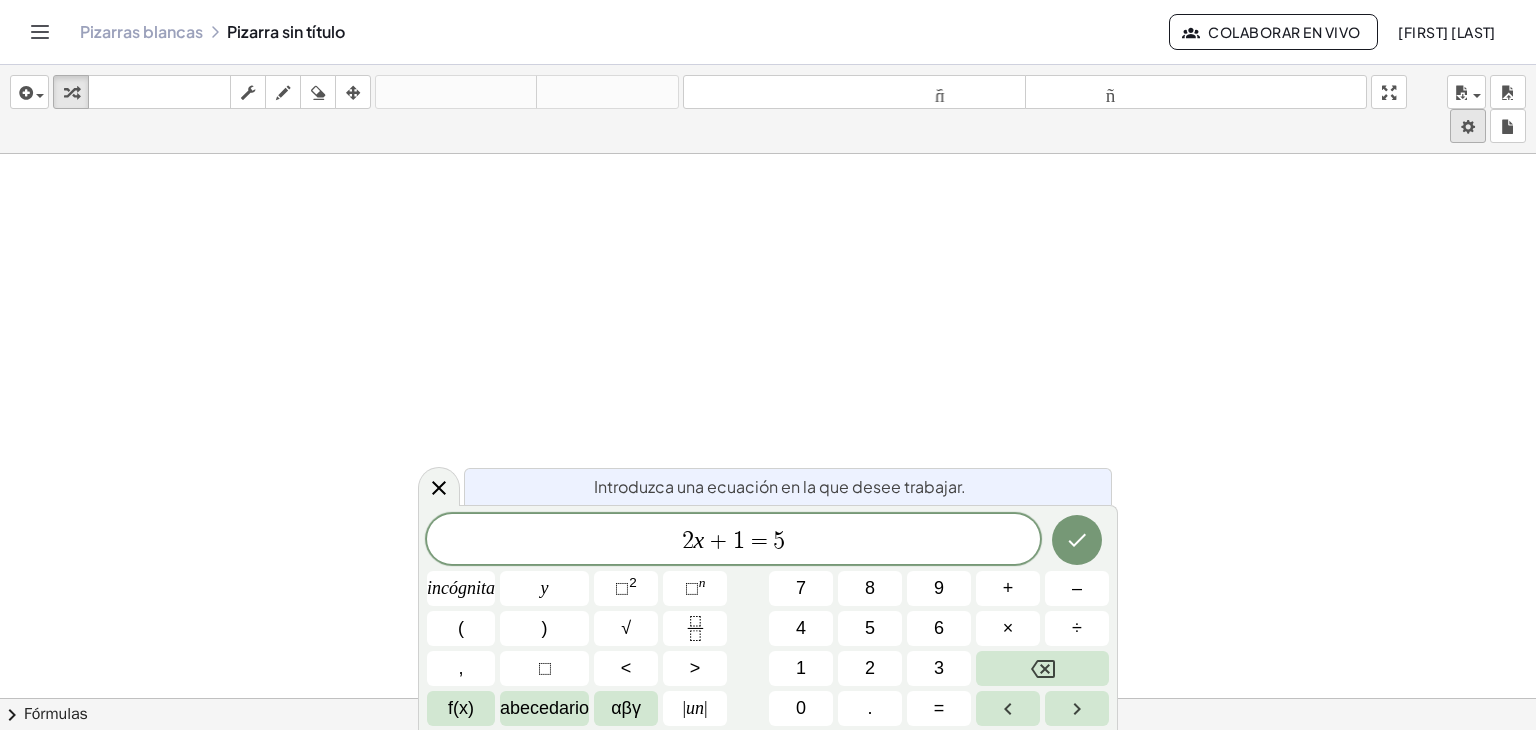 click on "Colaborar en vivo Víctor Reyes   insertar Seleccione uno: Expresión matemática Función Texto Vídeo de YouTube Graficando Geometría Geometría 3D transformar teclado teclado fregar dibujar borrar arreglar deshacer deshacer rehacer rehacer tamaño_del_formato menor tamaño_del_formato más grande pantalla completa carga   ahorrar nuevo ajustes × chevron_right Fórmulas
Arrastre un lado de una fórmula sobre una expresión resaltada en el lienzo para aplicarla.
Fórmula cuadrática
+ · a · x 2 + · b · x + c = 0
⇔
x = · ( − b ± 2 √ ( + b 2 − · 4 · a · c ) ) · 2 · a
+ x 2 + · p · x + q = 0
x =" at bounding box center (768, 365) 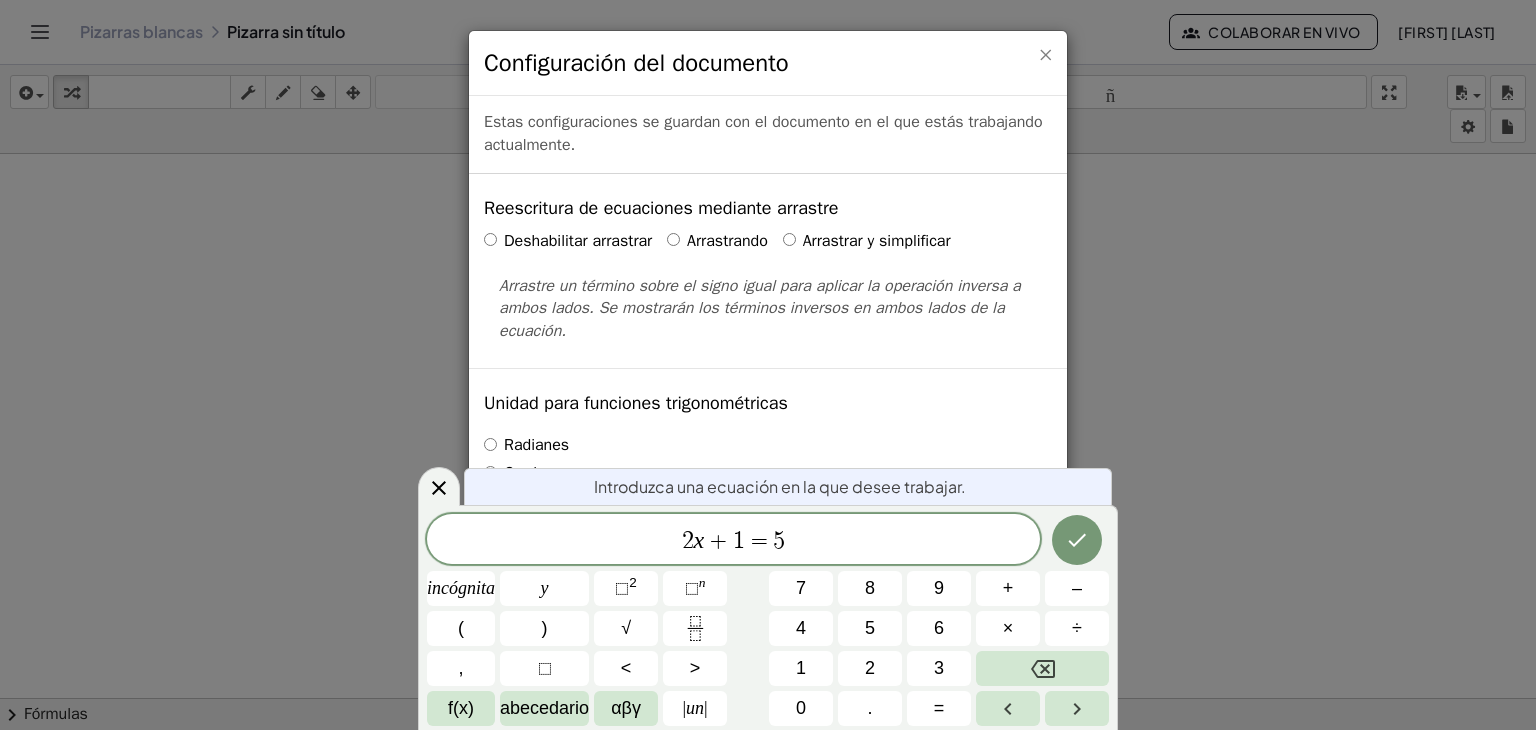 click on "×" at bounding box center [1045, 54] 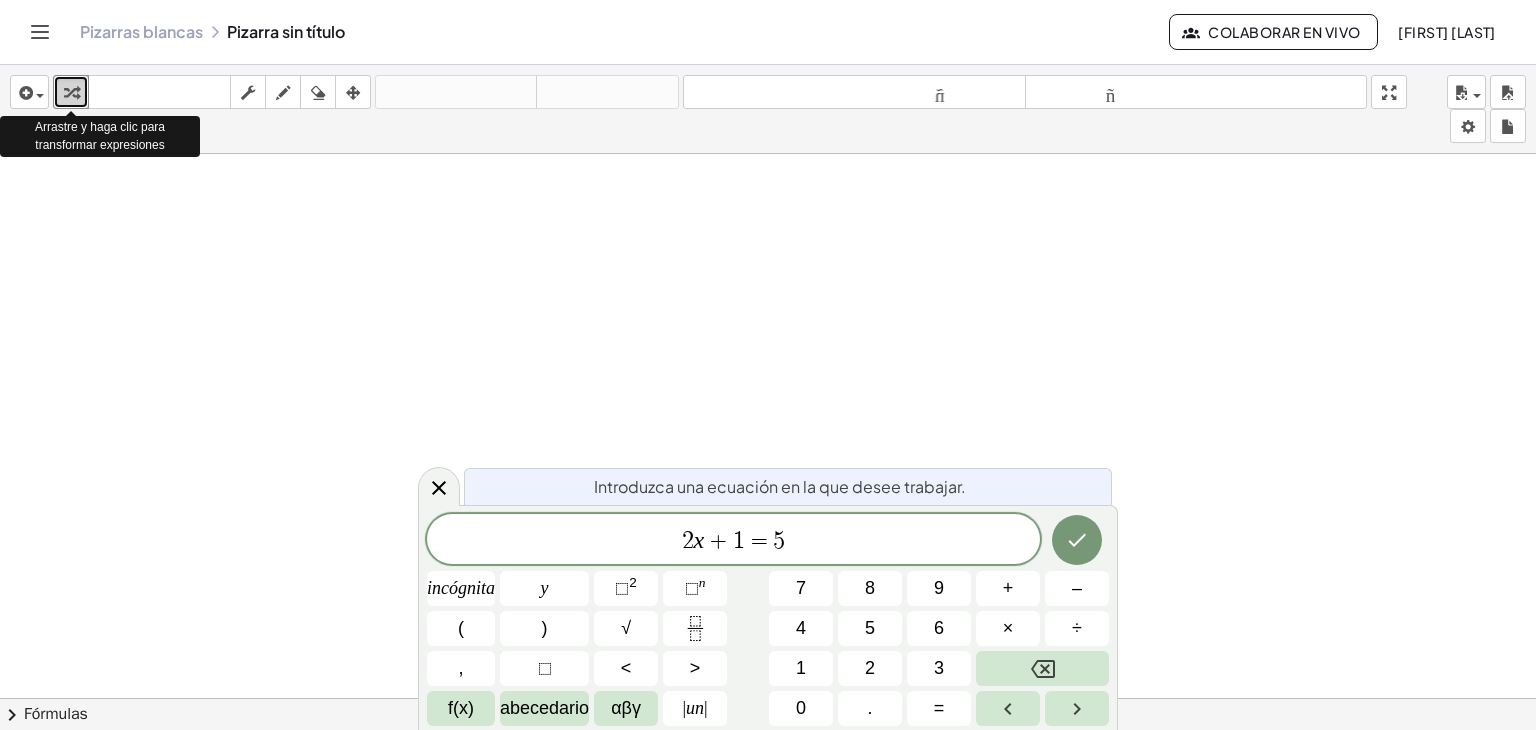 drag, startPoint x: 71, startPoint y: 106, endPoint x: 34, endPoint y: 191, distance: 92.70383 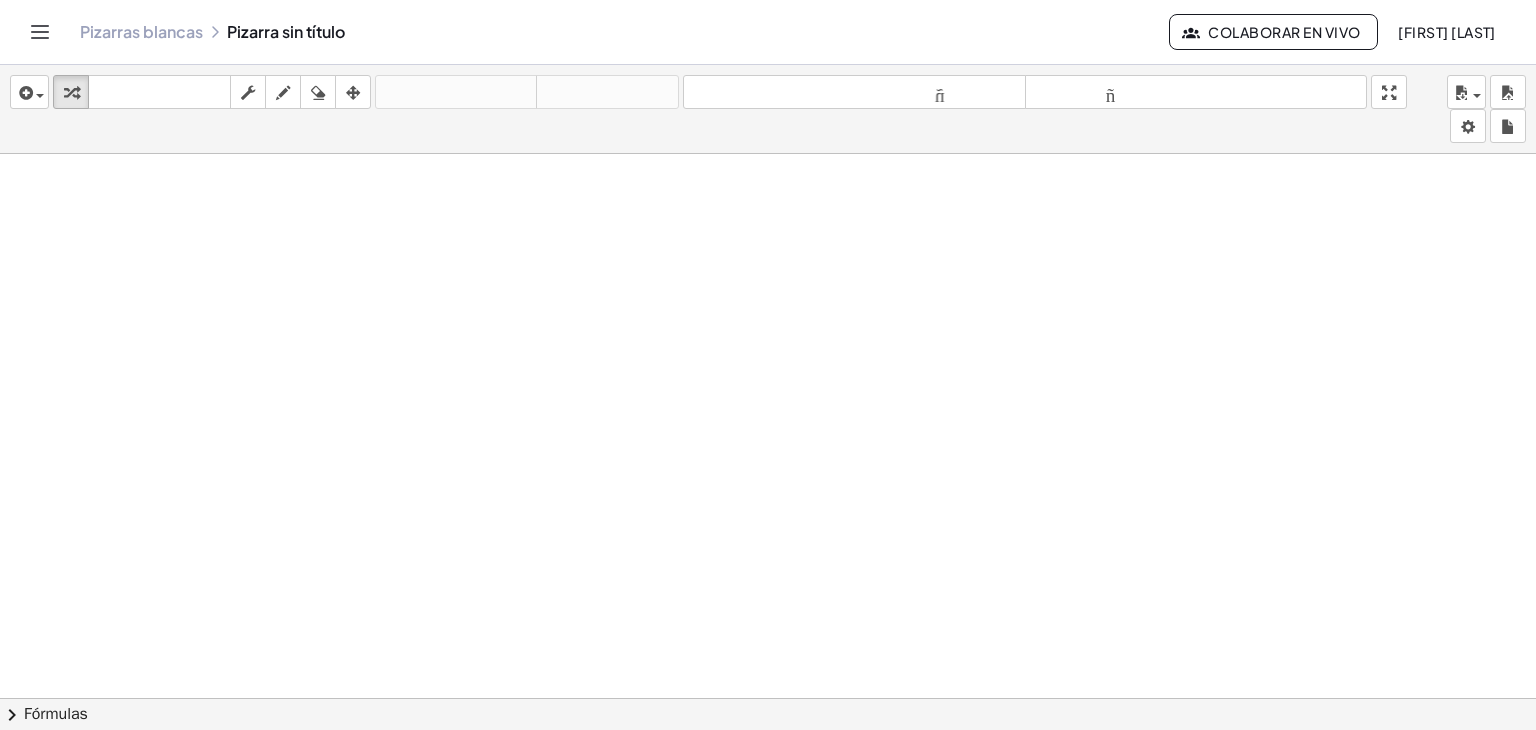 click on "Colaborar en vivo" at bounding box center (1284, 32) 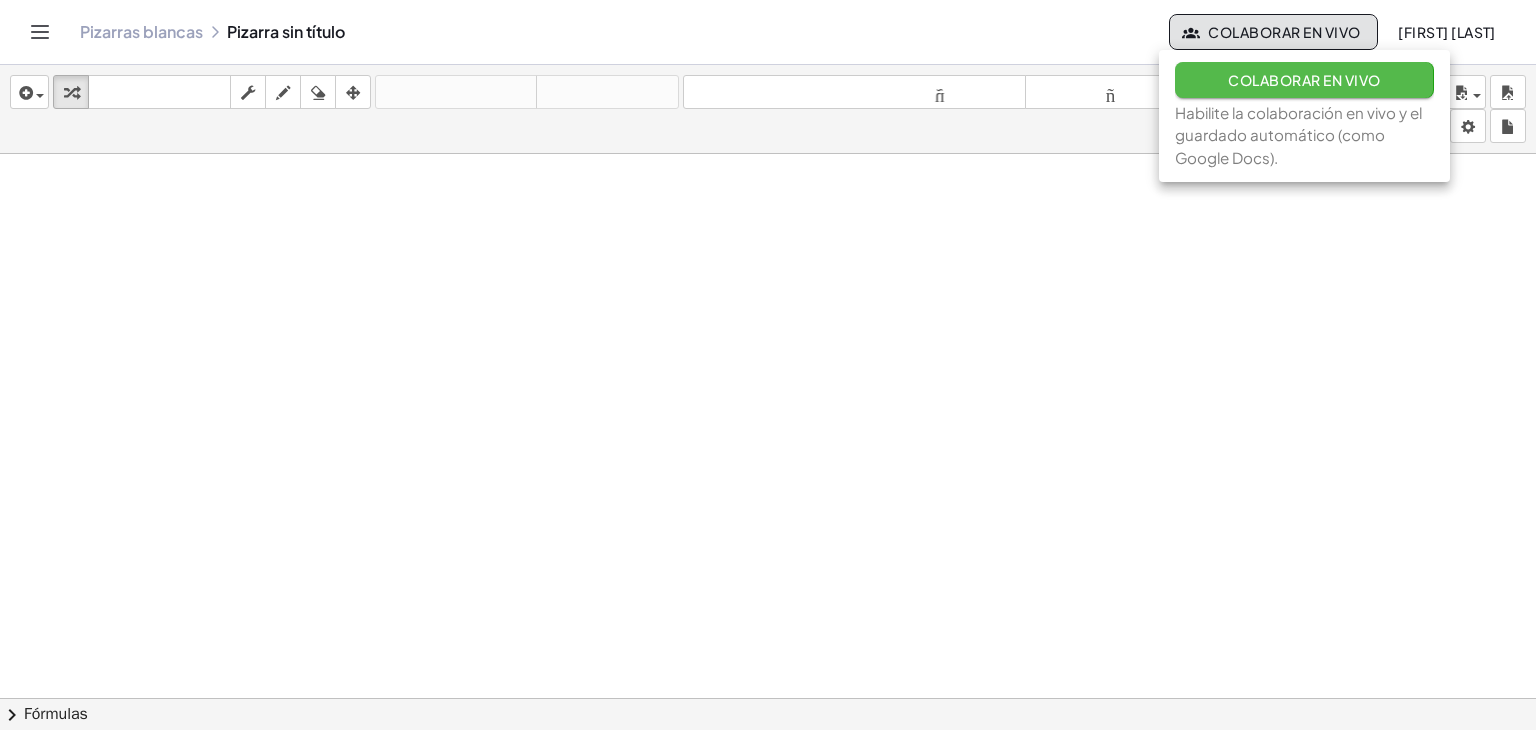 click on "Colaborar en vivo" at bounding box center (1304, 80) 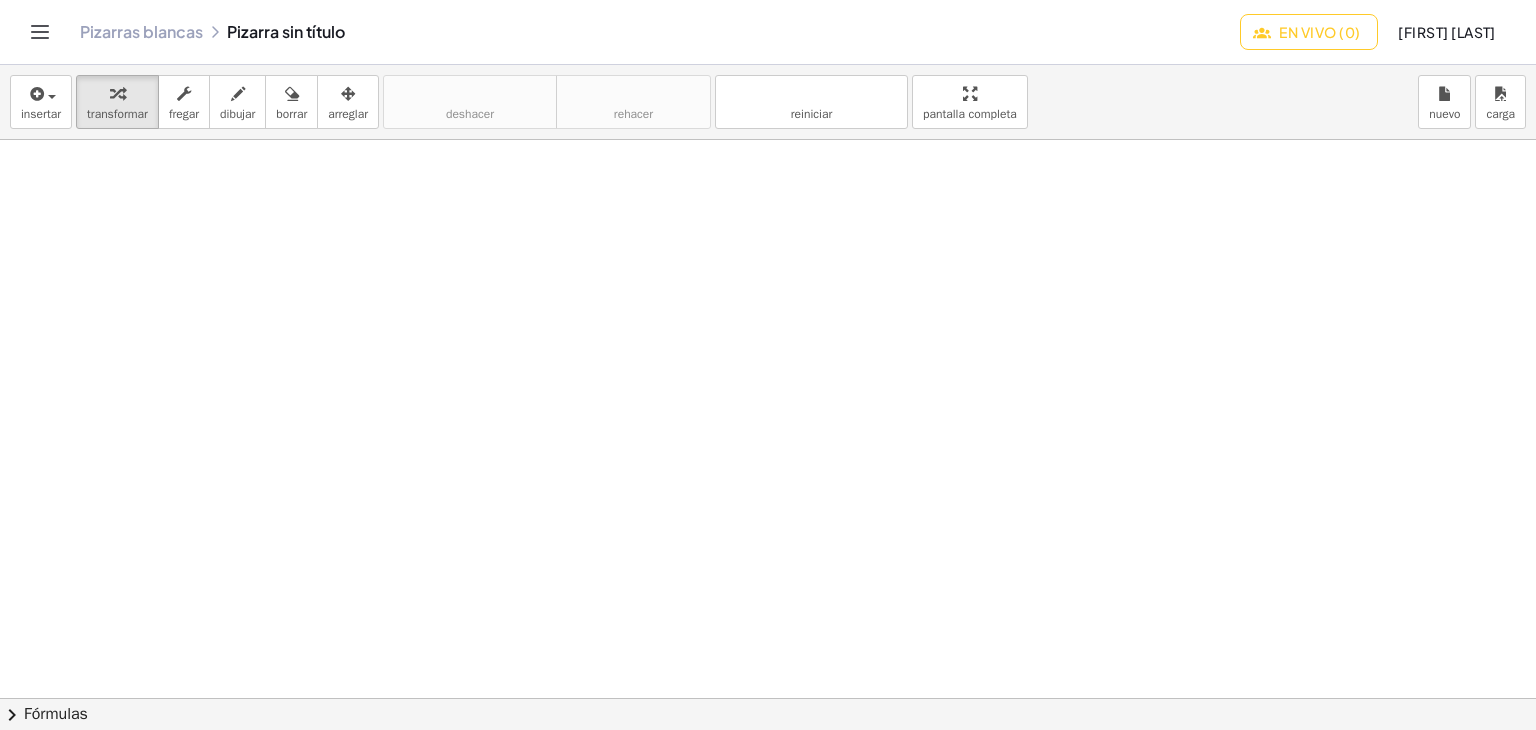 click on "En vivo (0)" 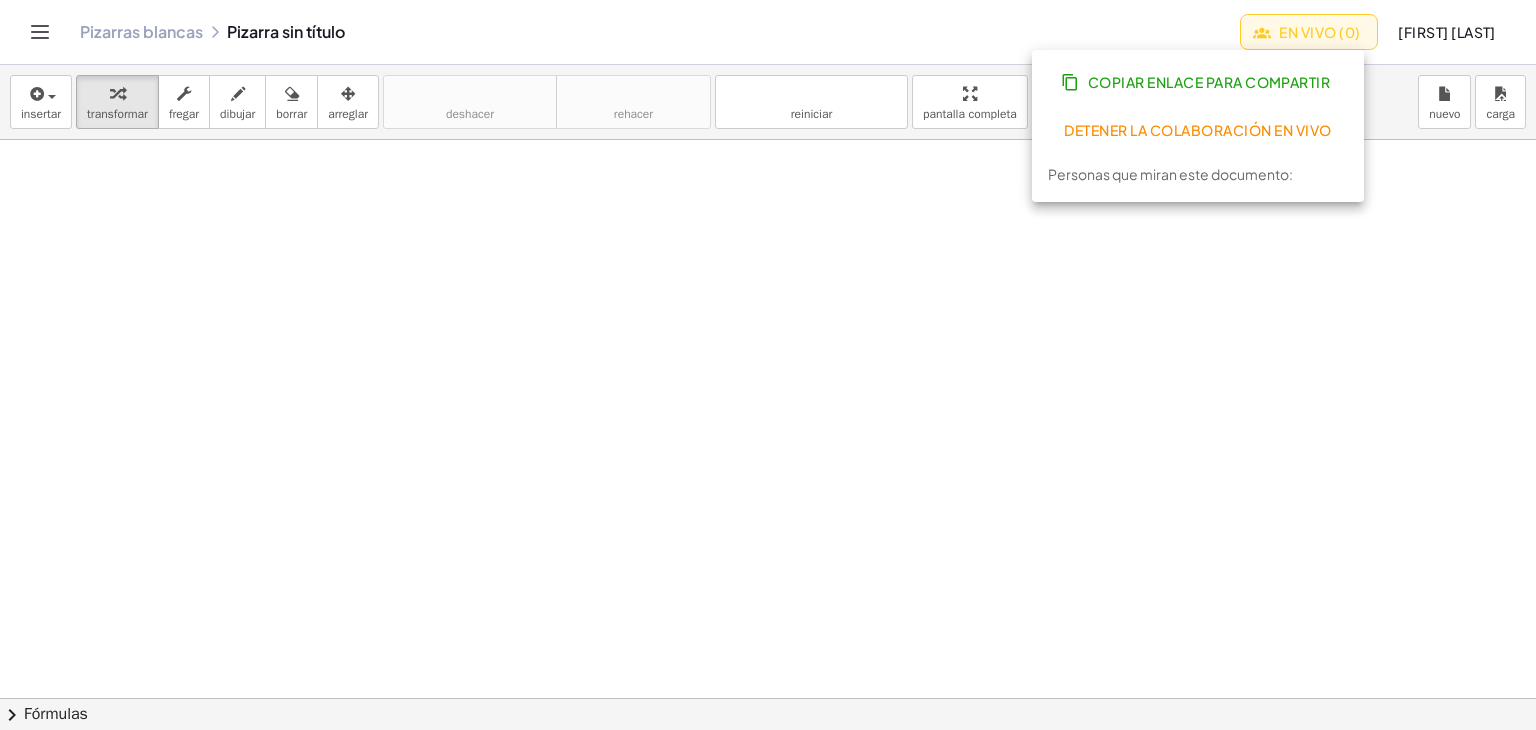 click on "Detener la colaboración en vivo" at bounding box center (1197, 130) 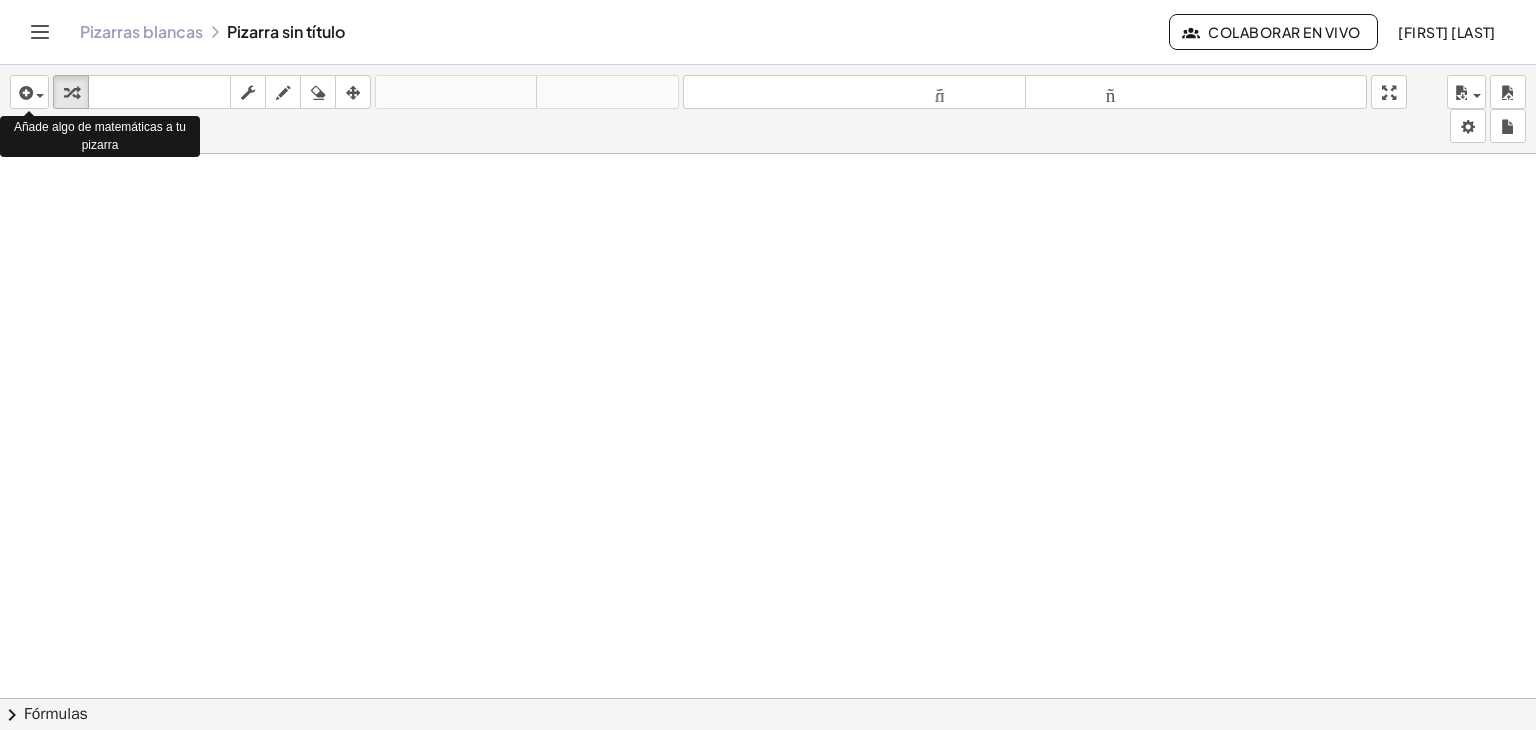 drag, startPoint x: 34, startPoint y: 99, endPoint x: 27, endPoint y: 133, distance: 34.713108 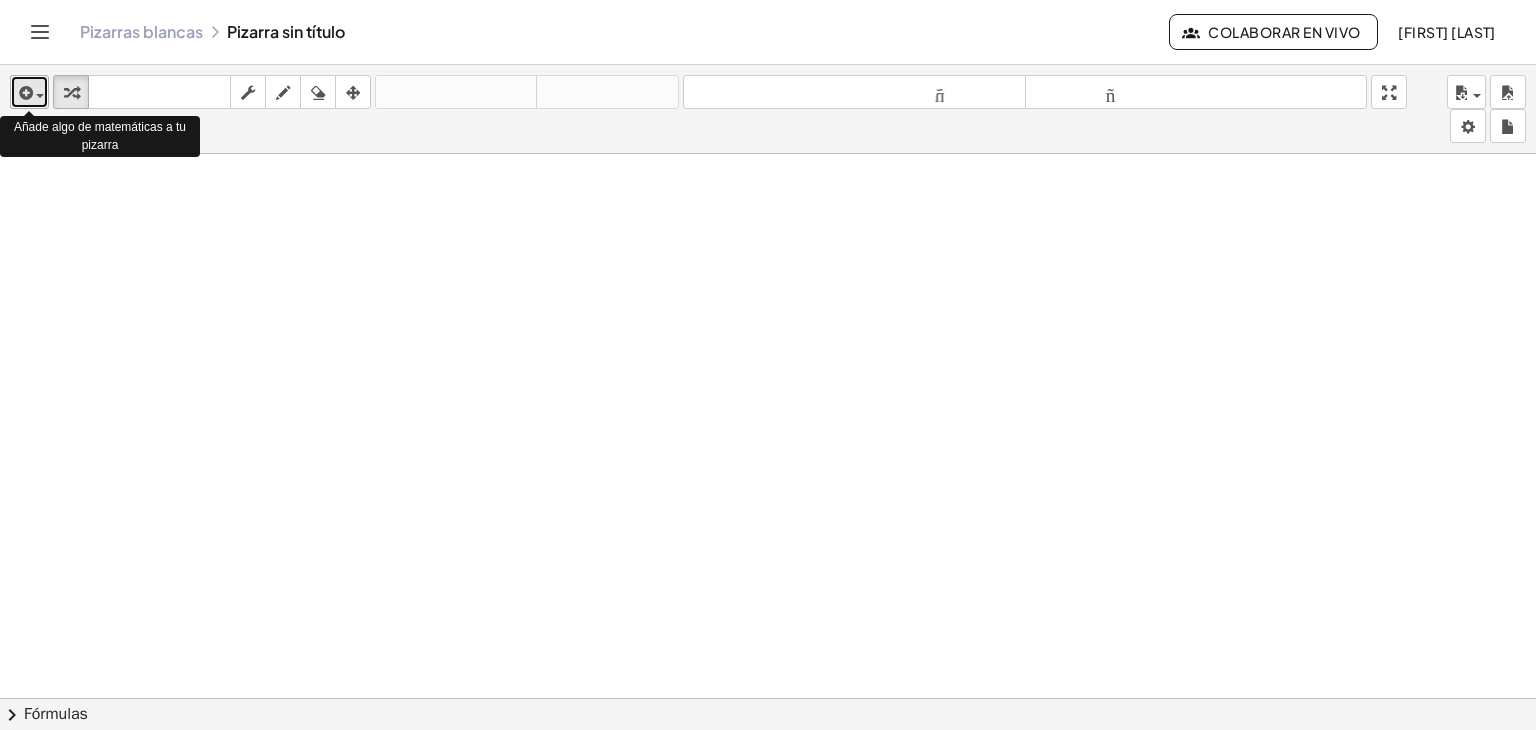 click at bounding box center (40, 96) 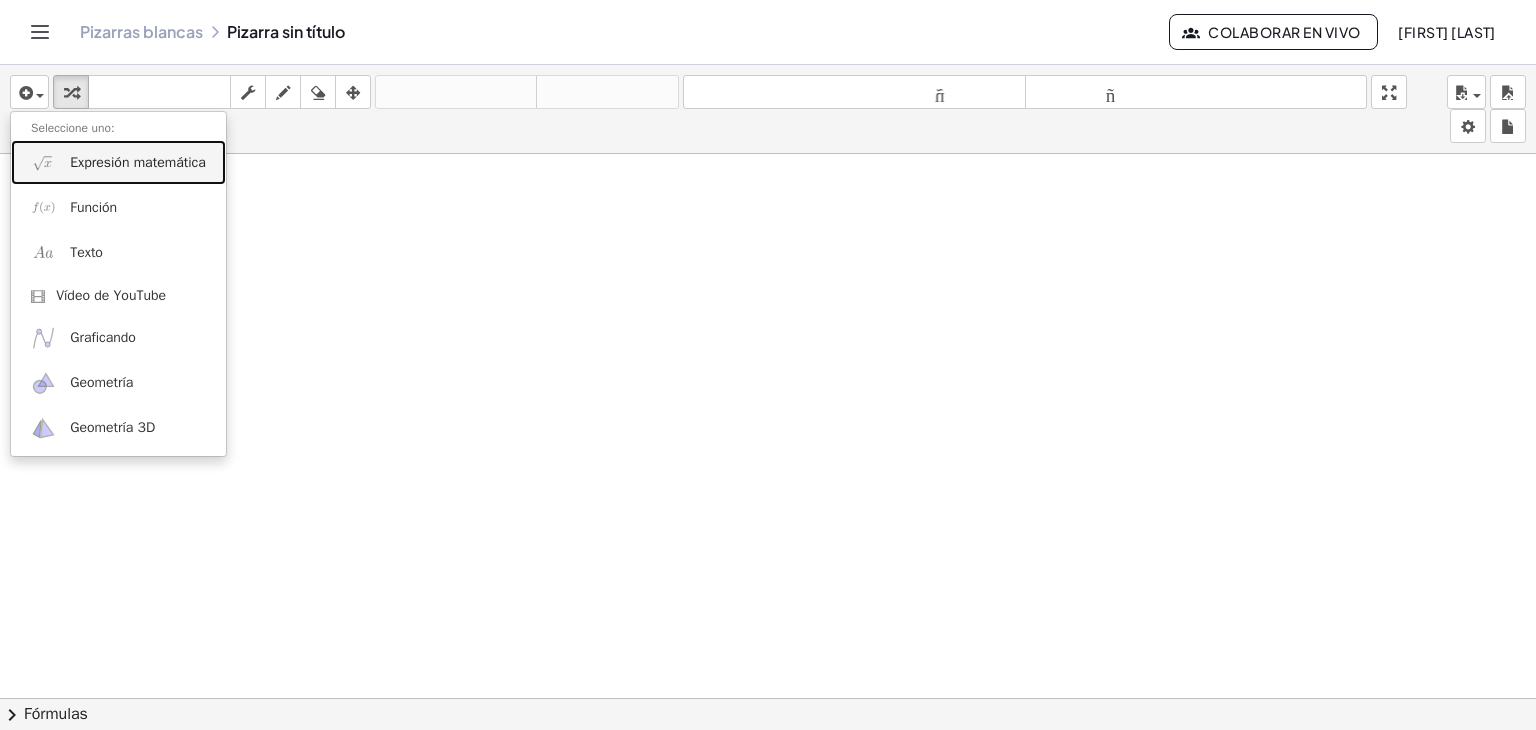 click on "Expresión matemática" at bounding box center (138, 162) 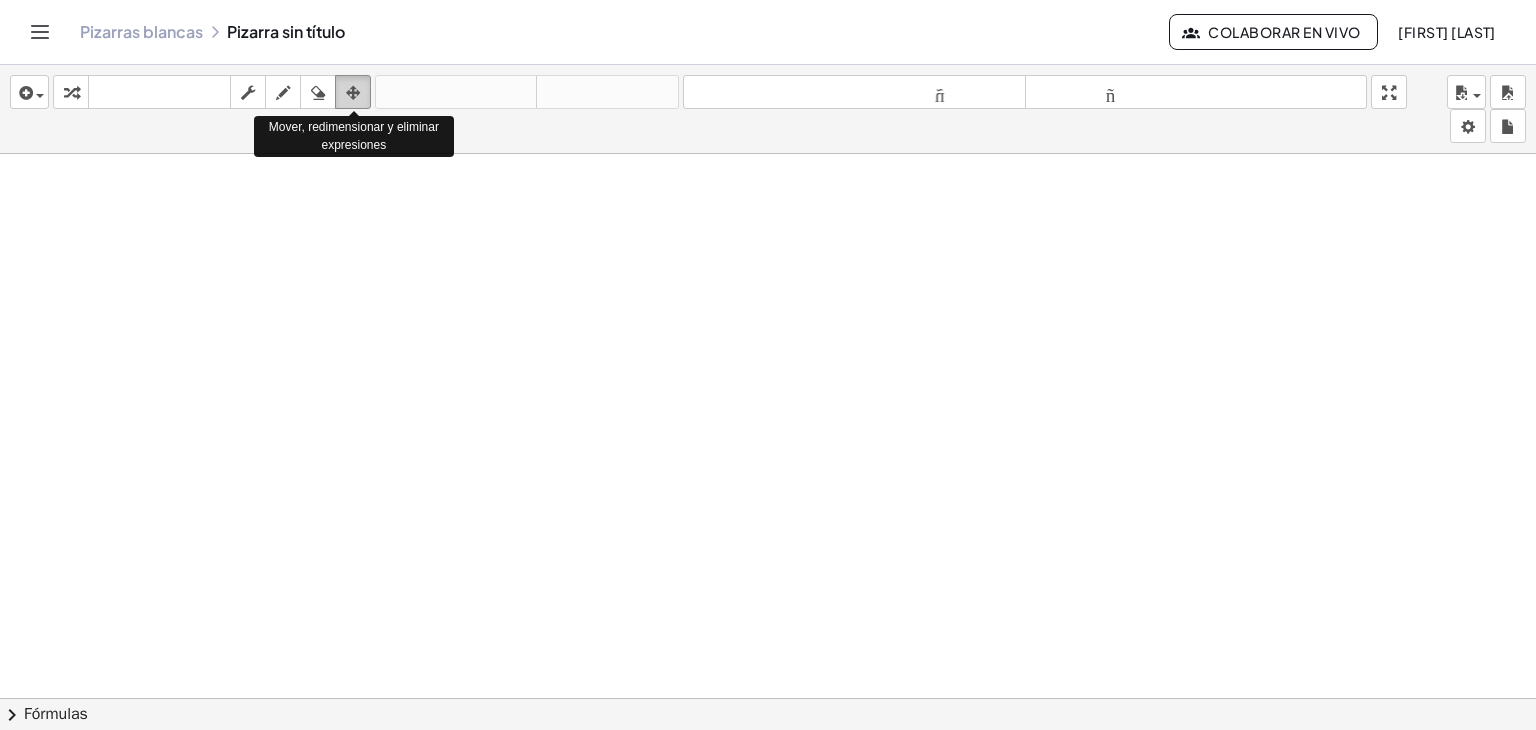 click at bounding box center (353, 93) 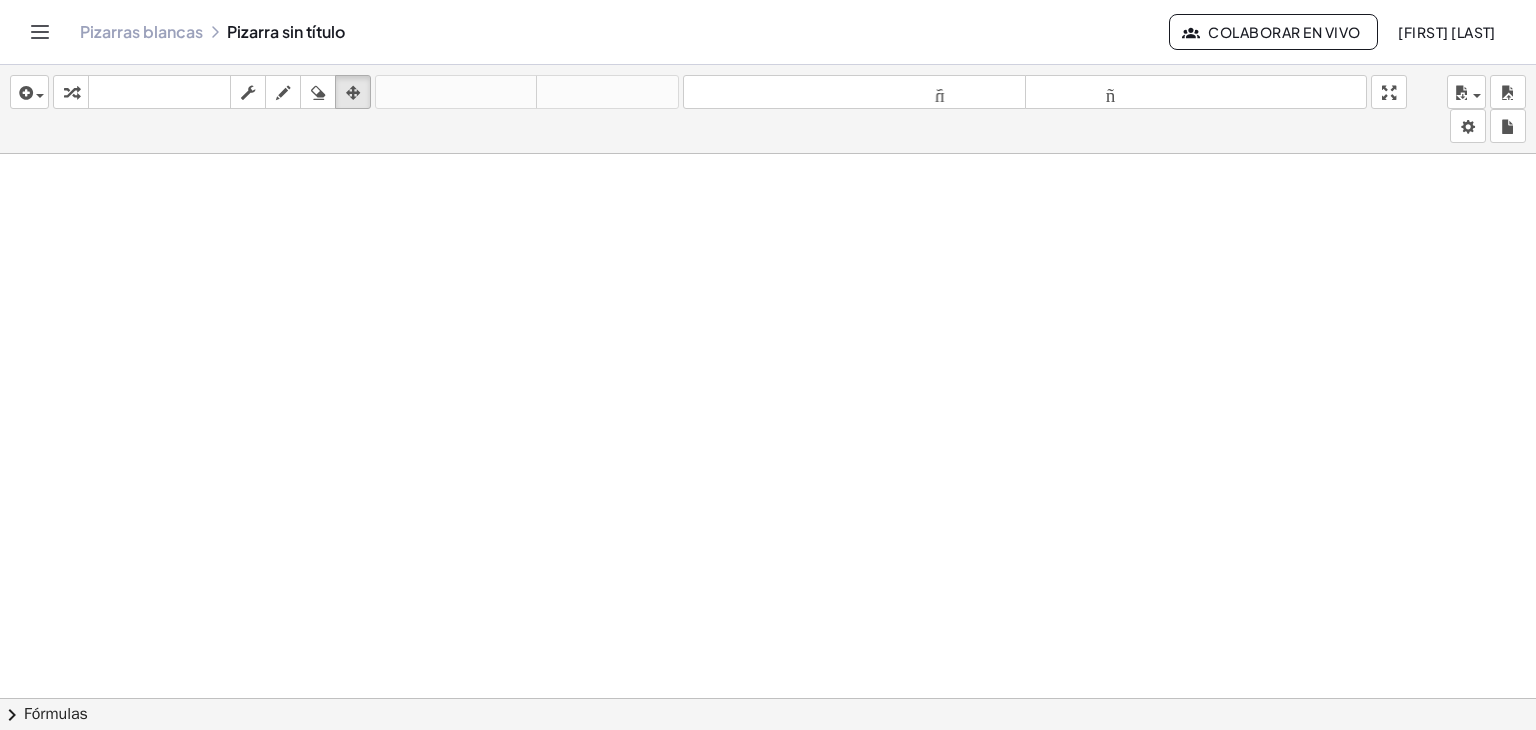 drag, startPoint x: 348, startPoint y: 93, endPoint x: 351, endPoint y: 139, distance: 46.09772 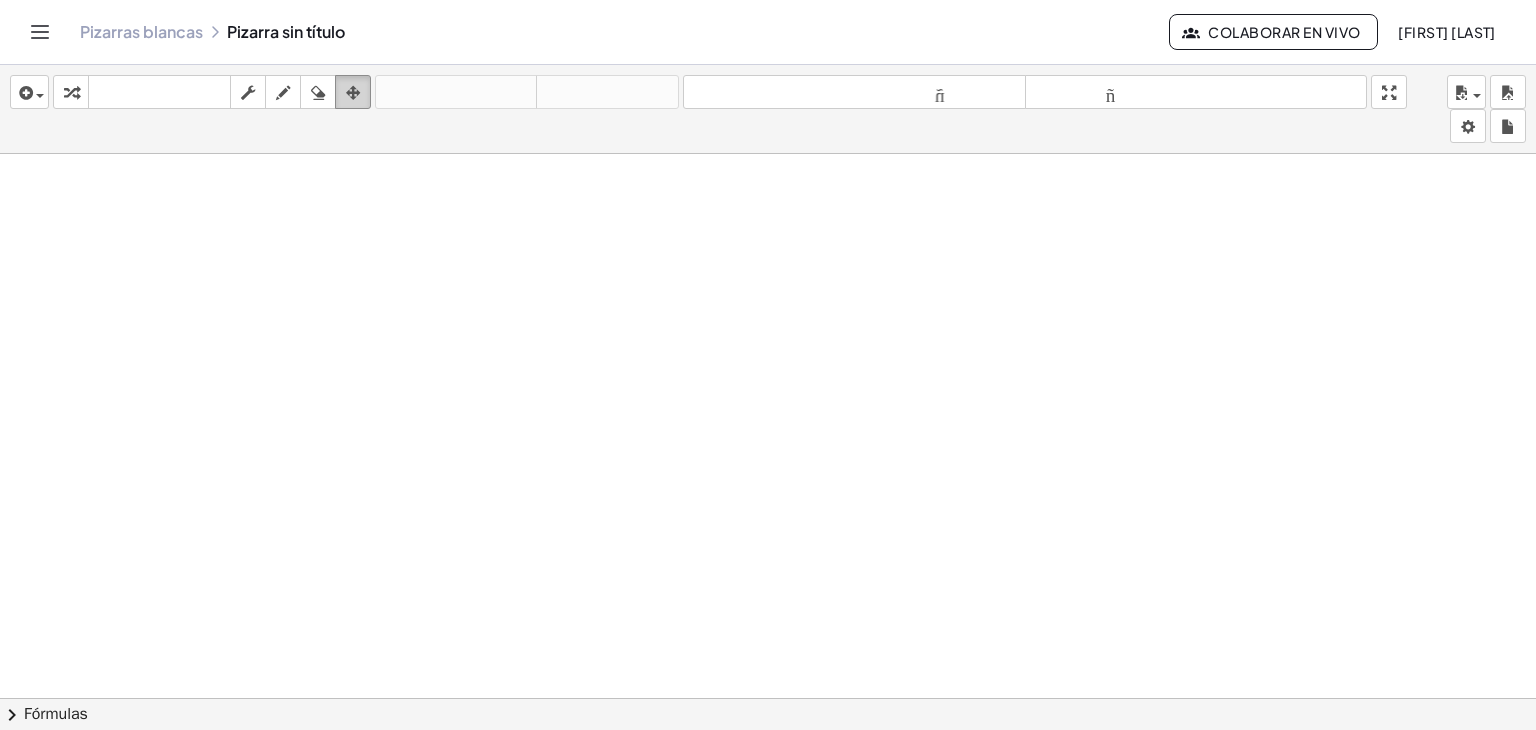 click at bounding box center (353, 93) 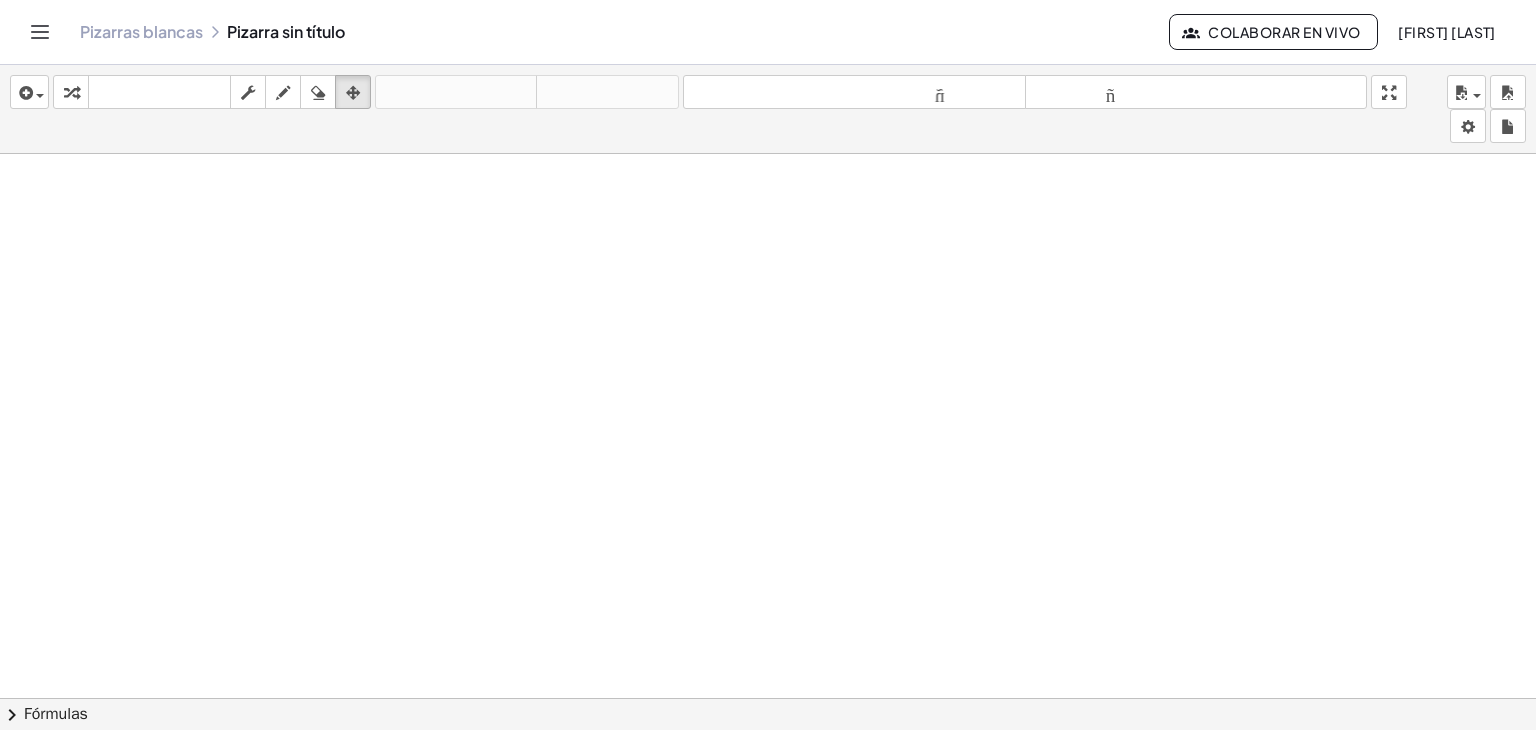 click on "insertar Seleccione uno: Expresión matemática Función Texto Vídeo de YouTube Graficando Geometría Geometría 3D transformar teclado teclado fregar dibujar borrar arreglar deshacer deshacer rehacer rehacer tamaño_del_formato menor tamaño_del_formato más grande pantalla completa carga   ahorrar nuevo ajustes Mover, redimensionar y eliminar expresiones" at bounding box center (768, 109) 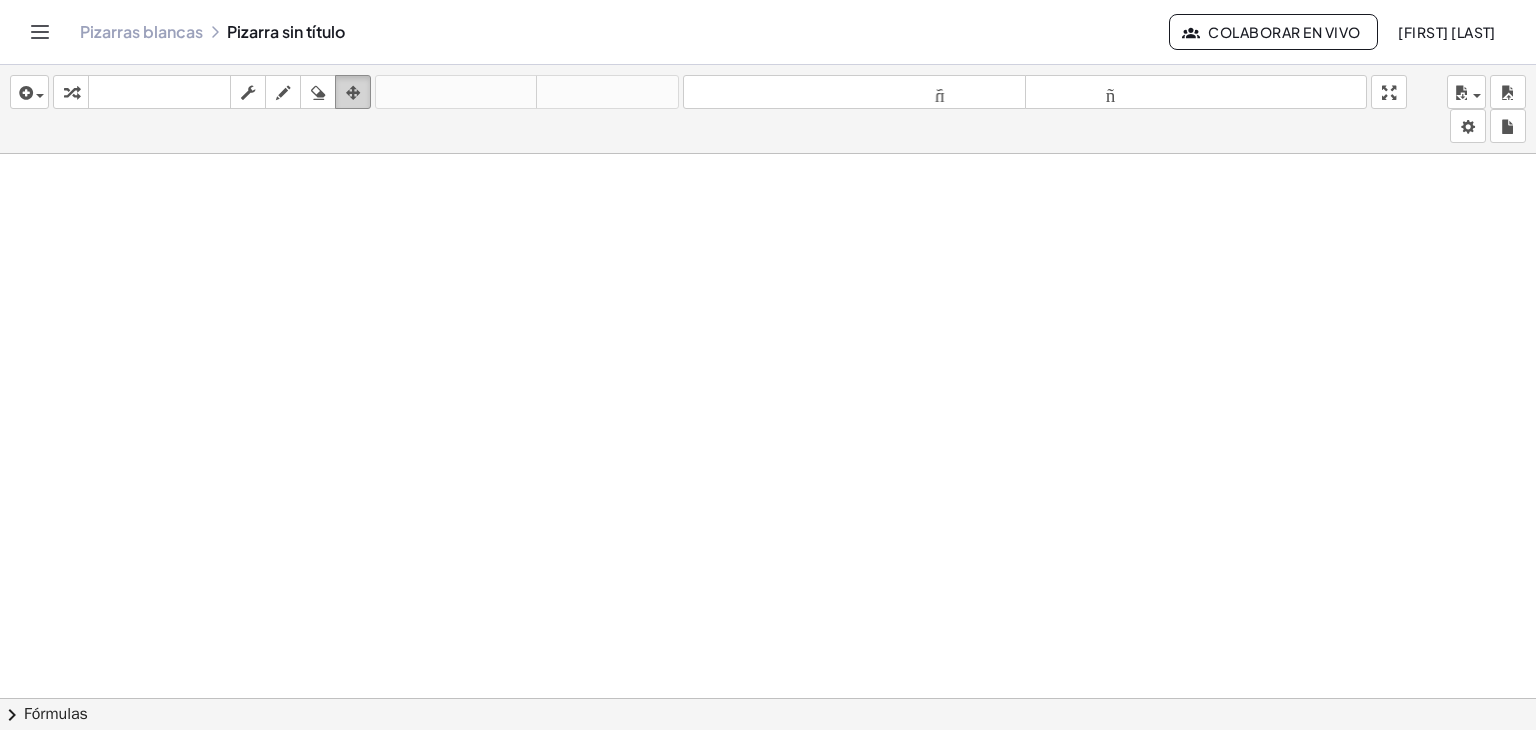 click at bounding box center (353, 93) 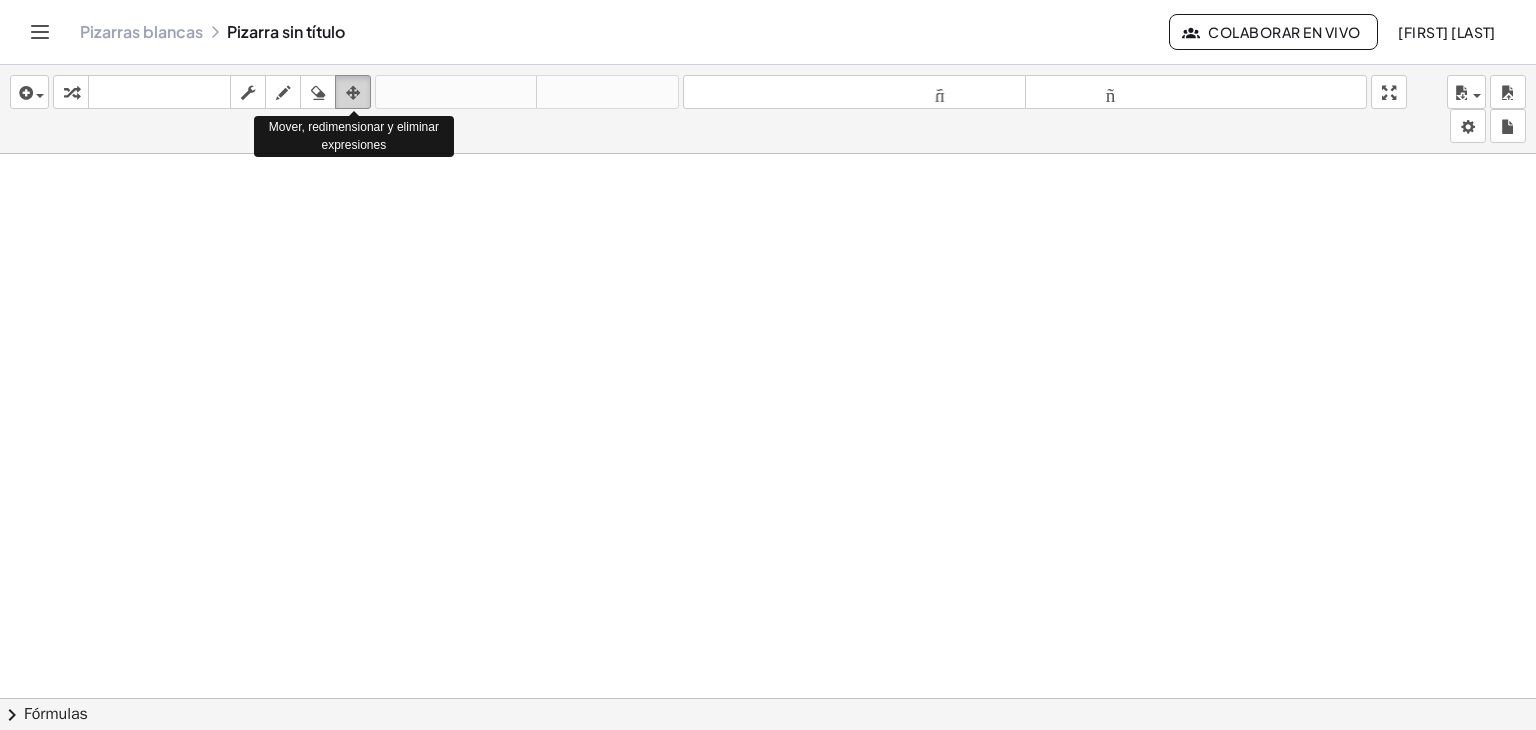 click at bounding box center (353, 93) 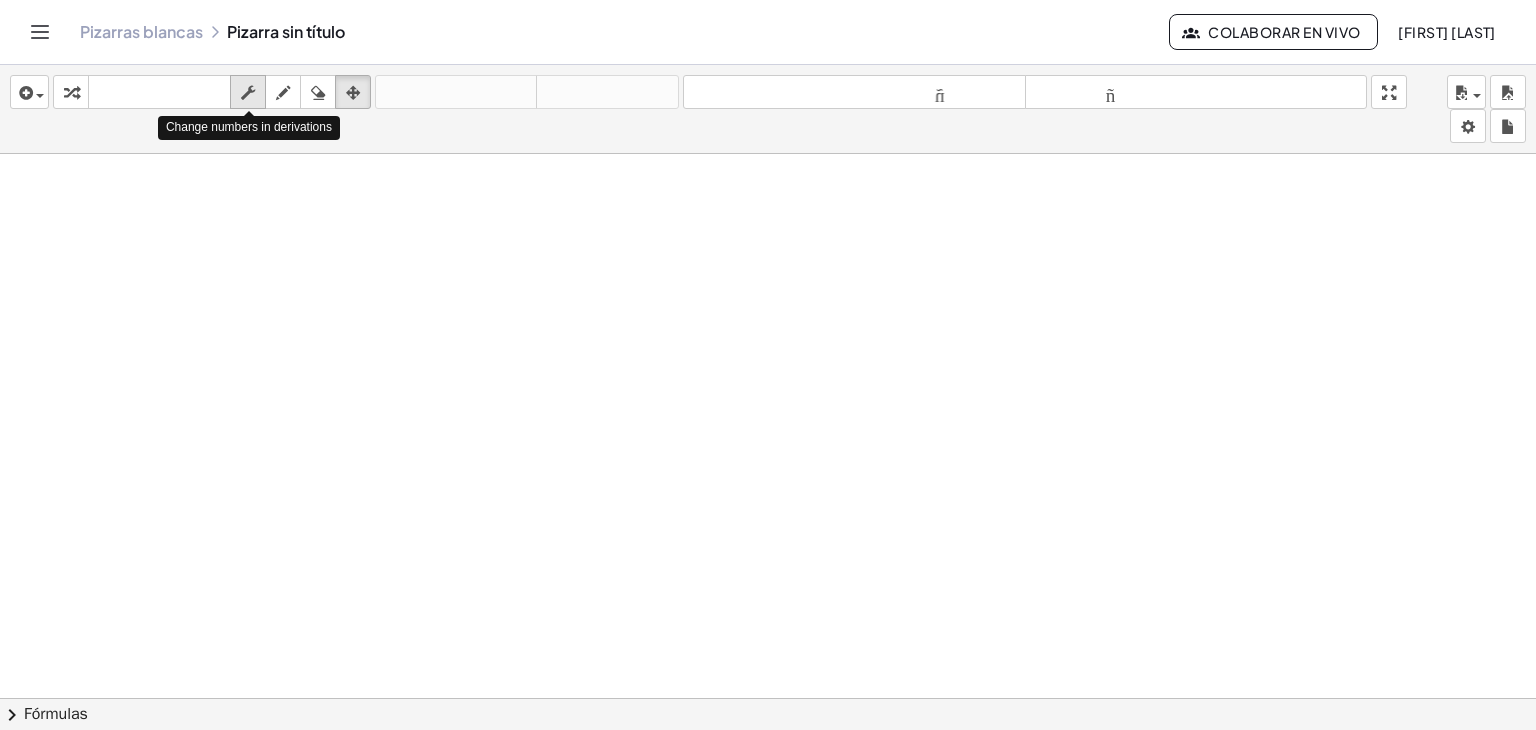 click at bounding box center [248, 93] 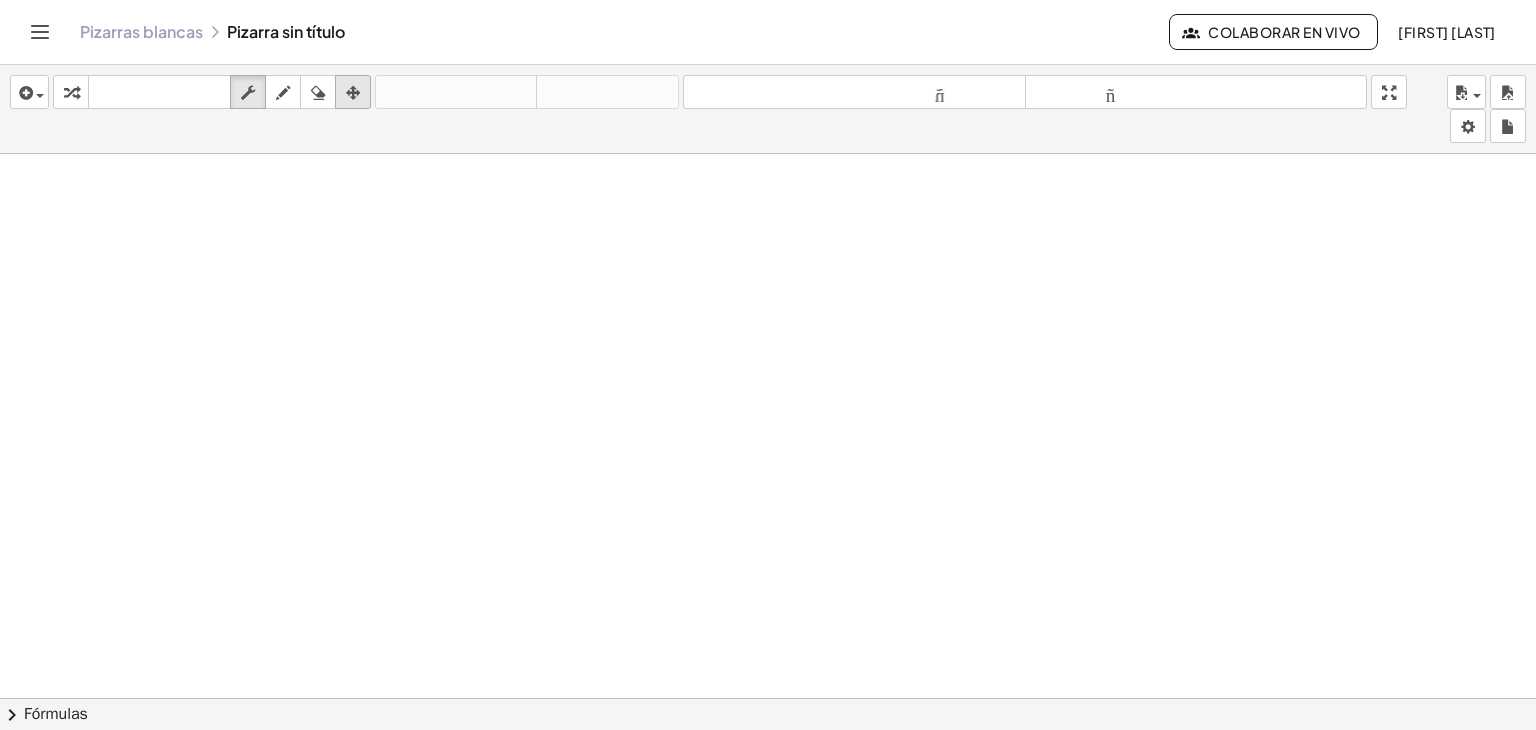 click at bounding box center (353, 93) 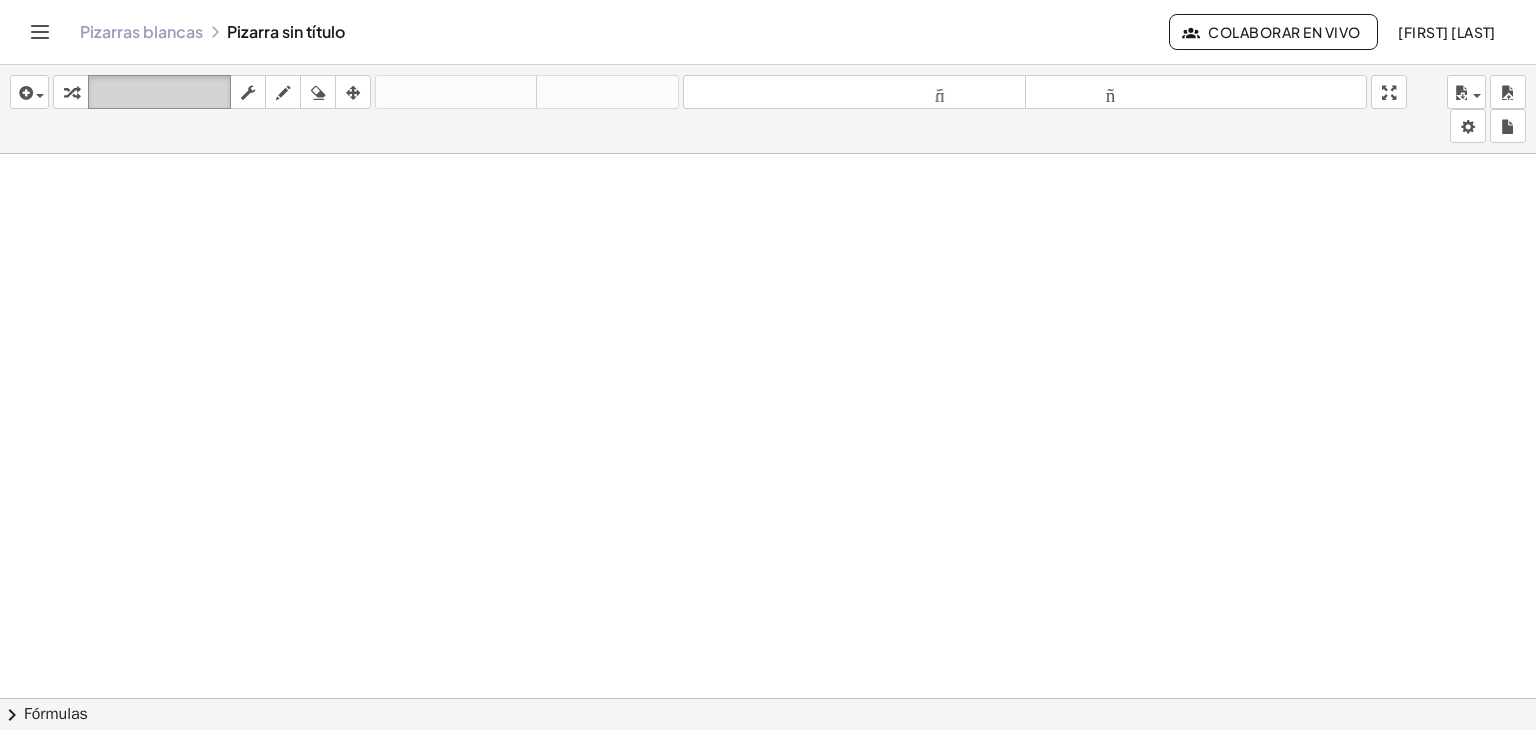 click on "teclado" at bounding box center [159, 92] 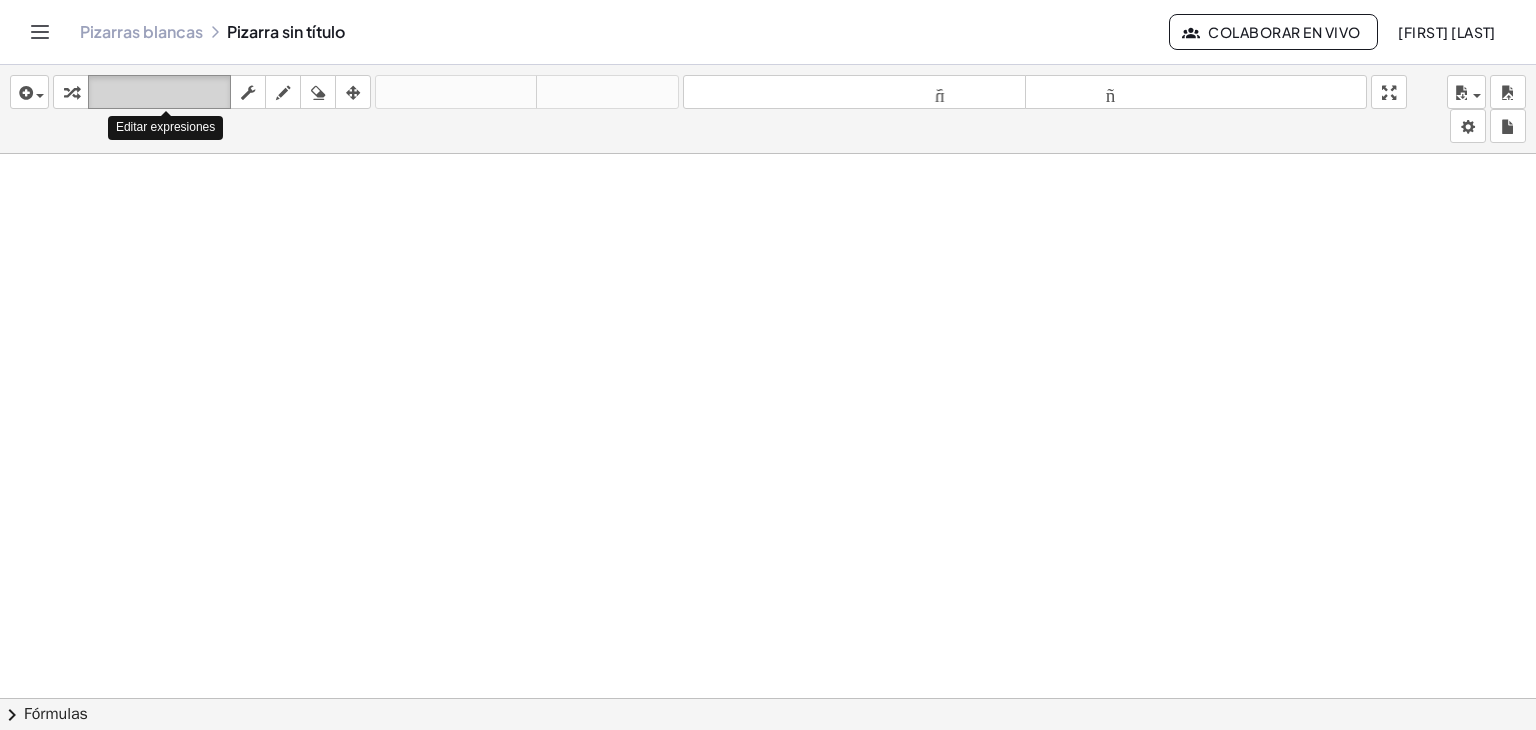 click on "teclado" at bounding box center (159, 92) 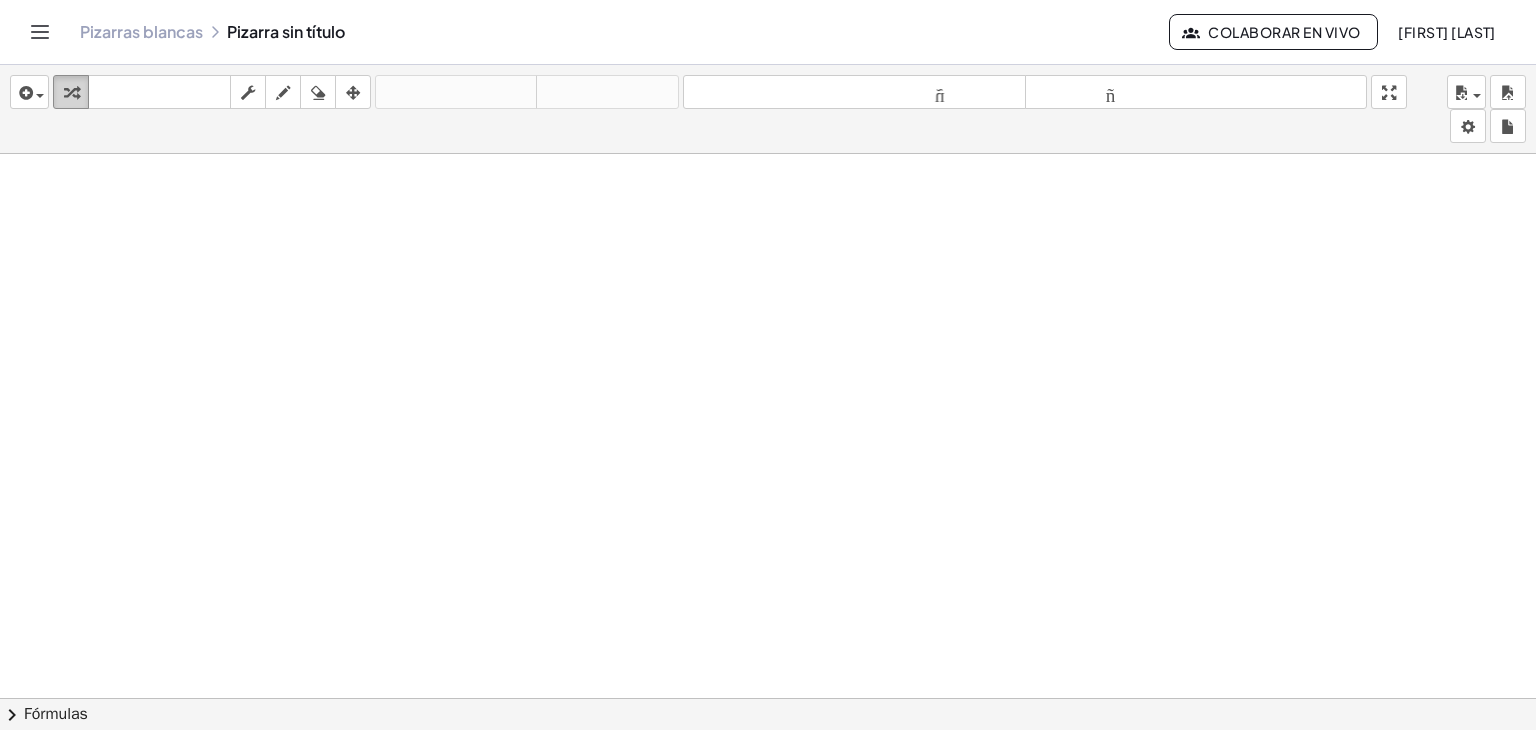 click at bounding box center [71, 93] 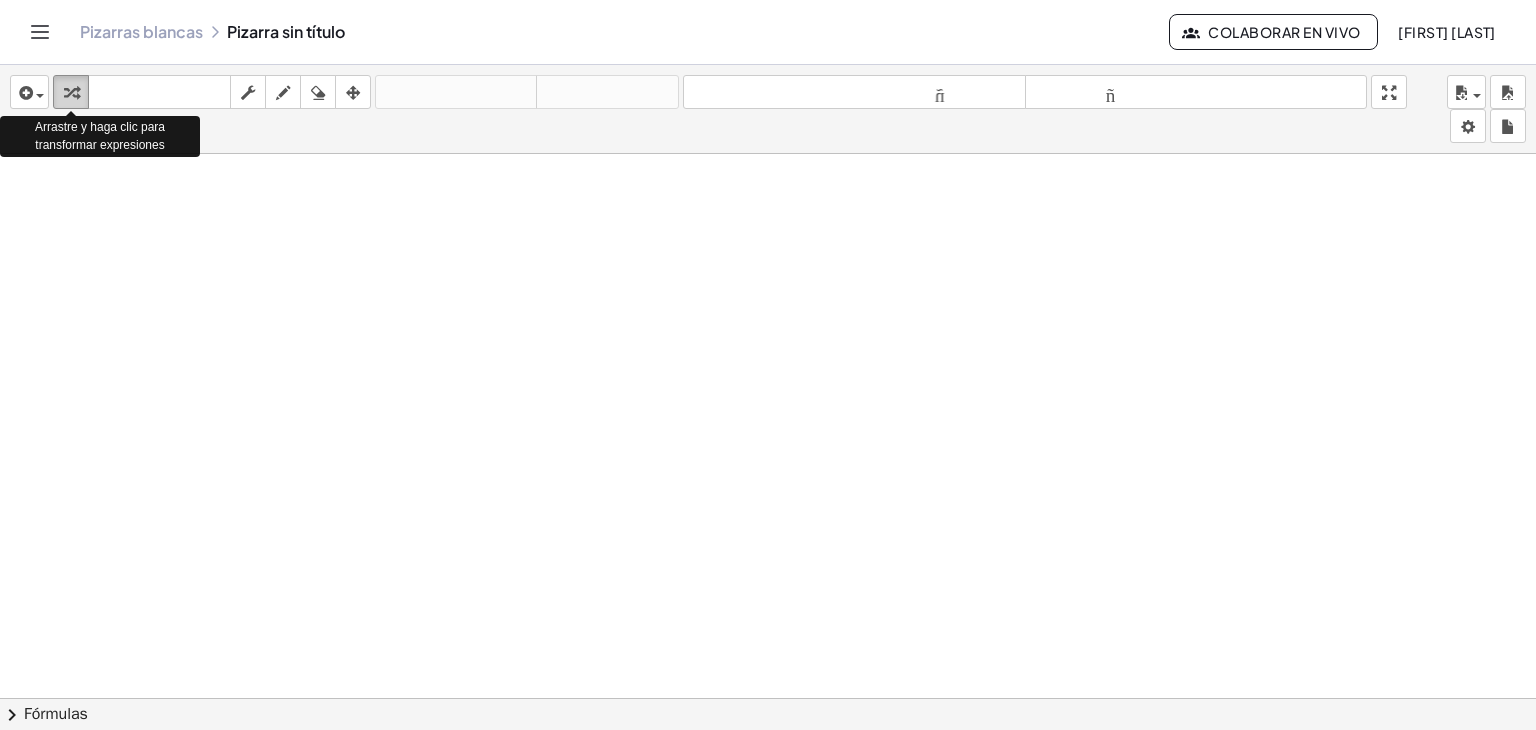 click at bounding box center [71, 93] 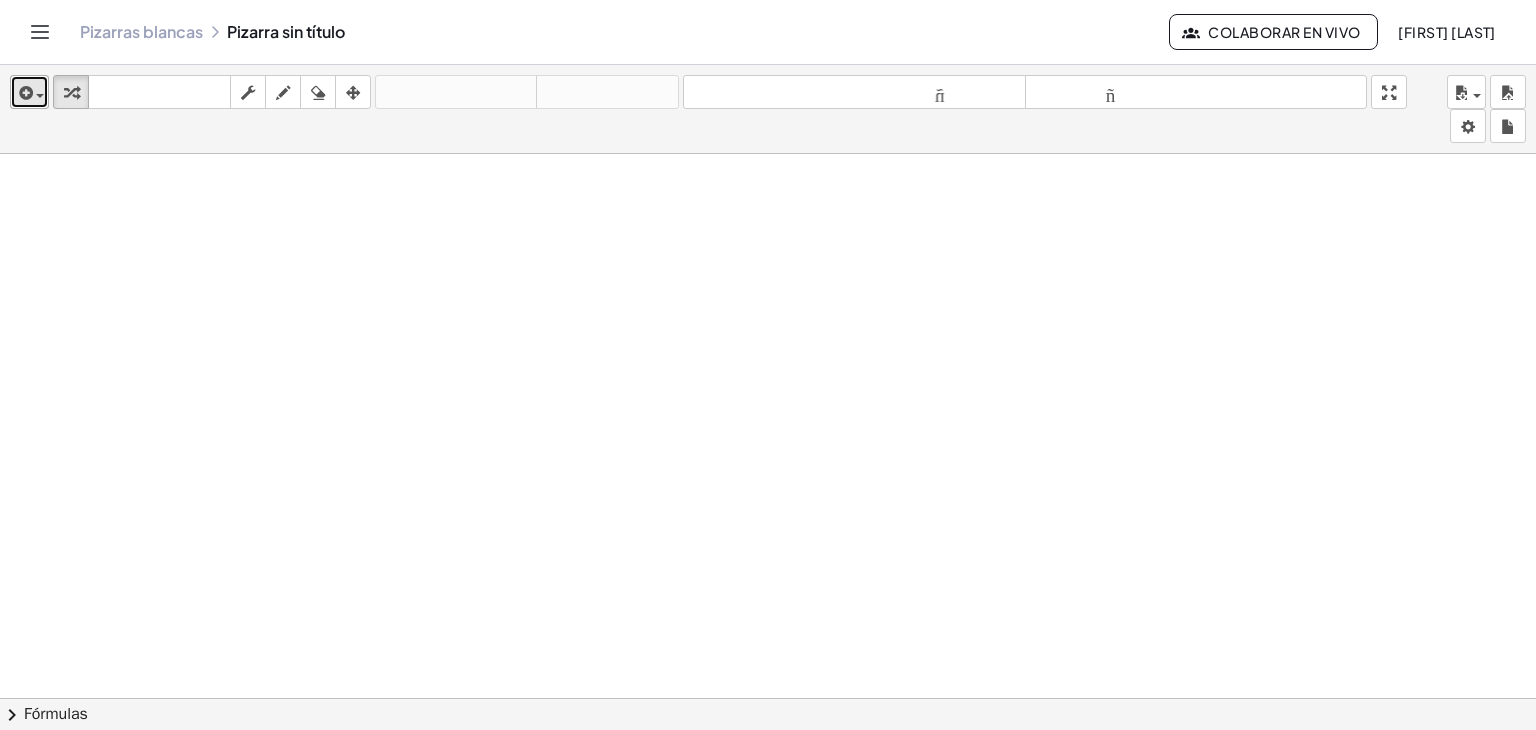 click at bounding box center (40, 96) 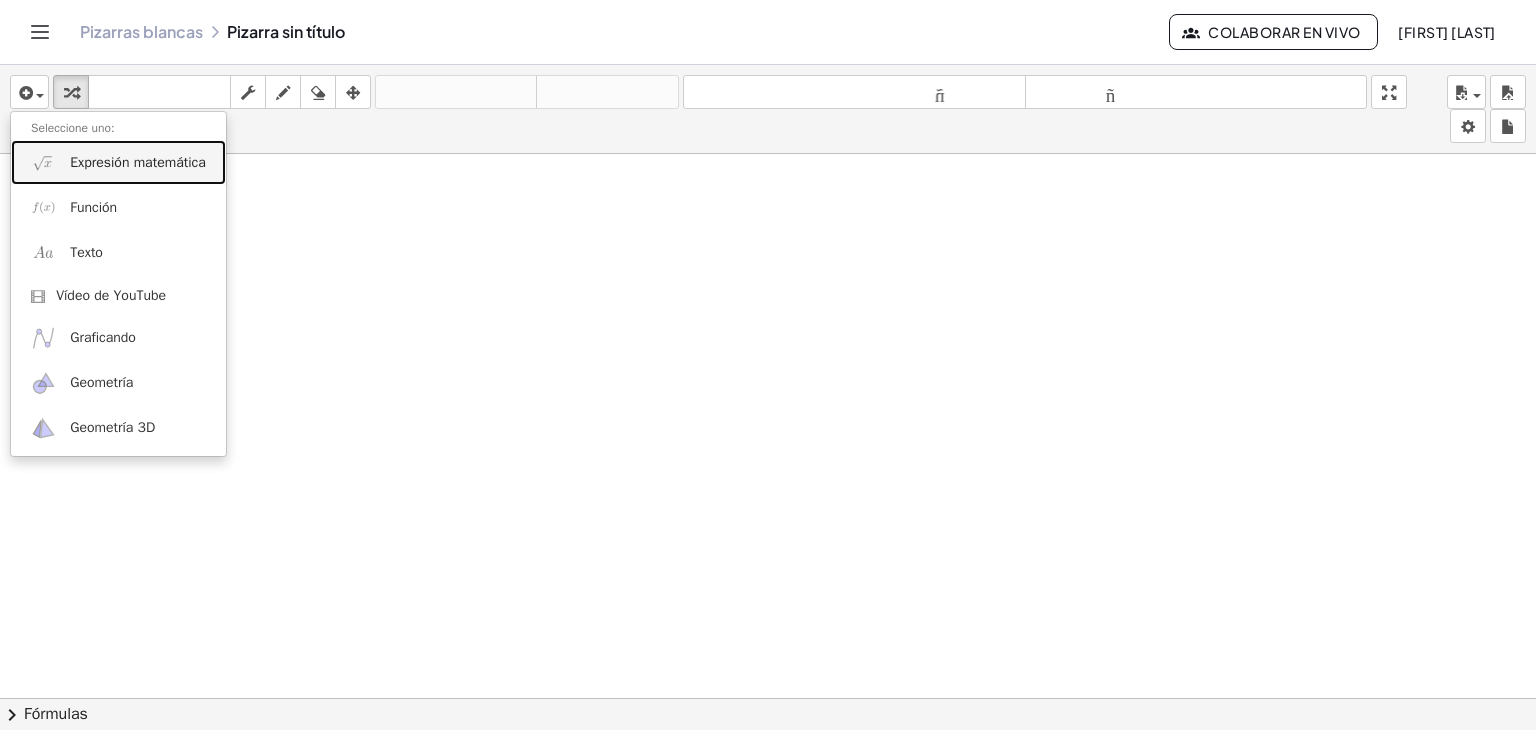 click on "Expresión matemática" at bounding box center [138, 162] 